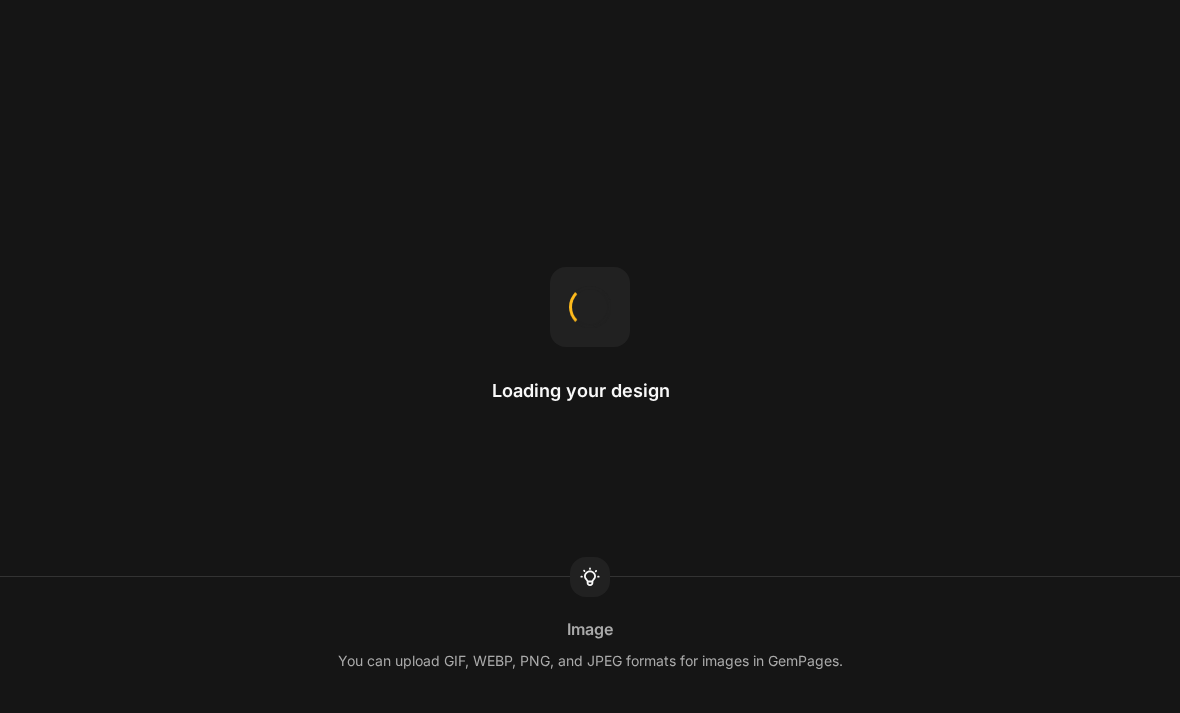 scroll, scrollTop: 0, scrollLeft: 0, axis: both 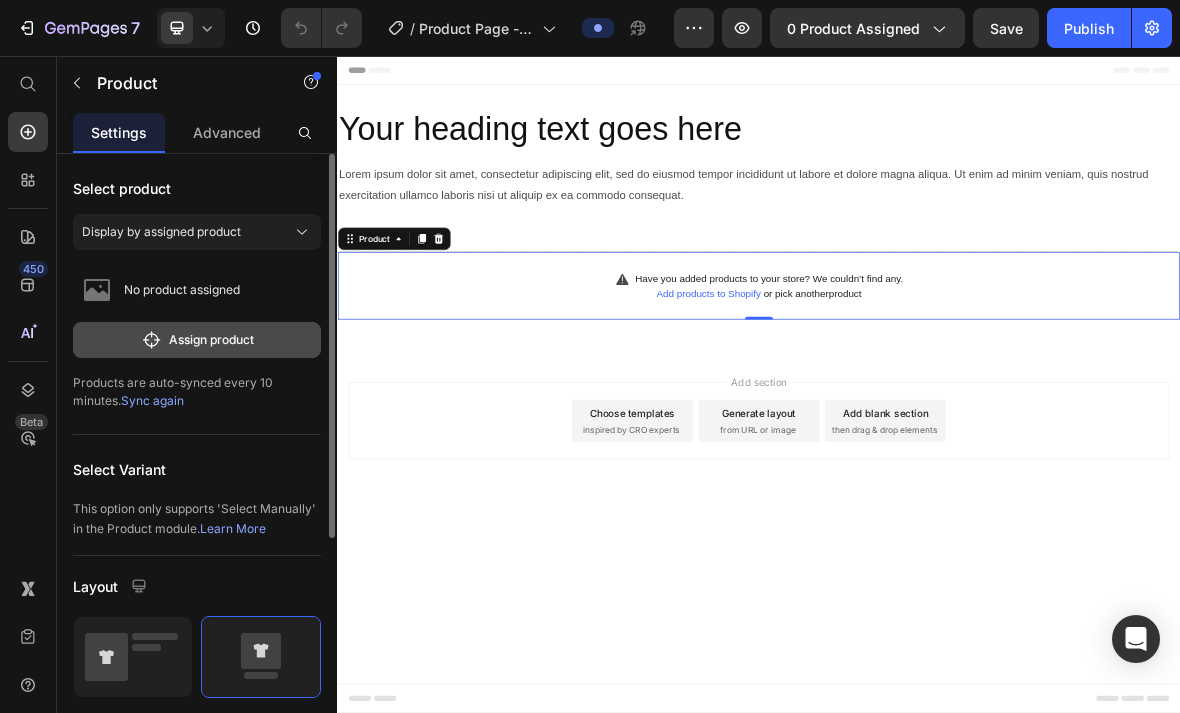 click 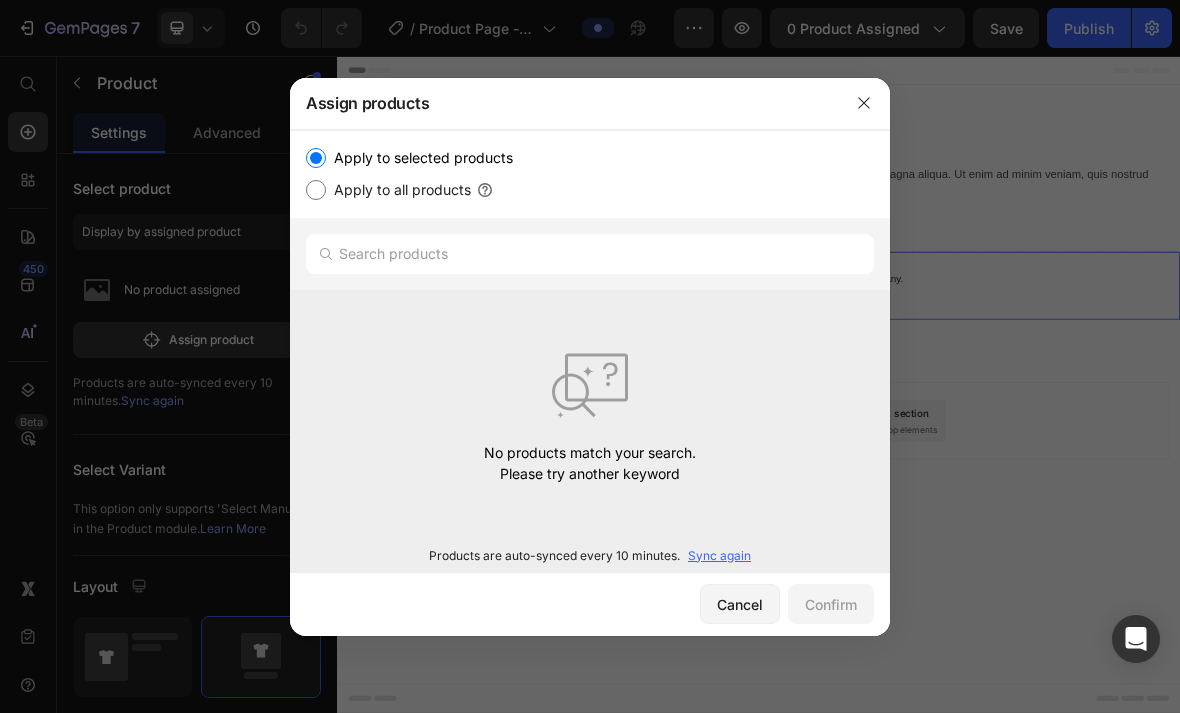 click on "Apply to all products" at bounding box center (316, 190) 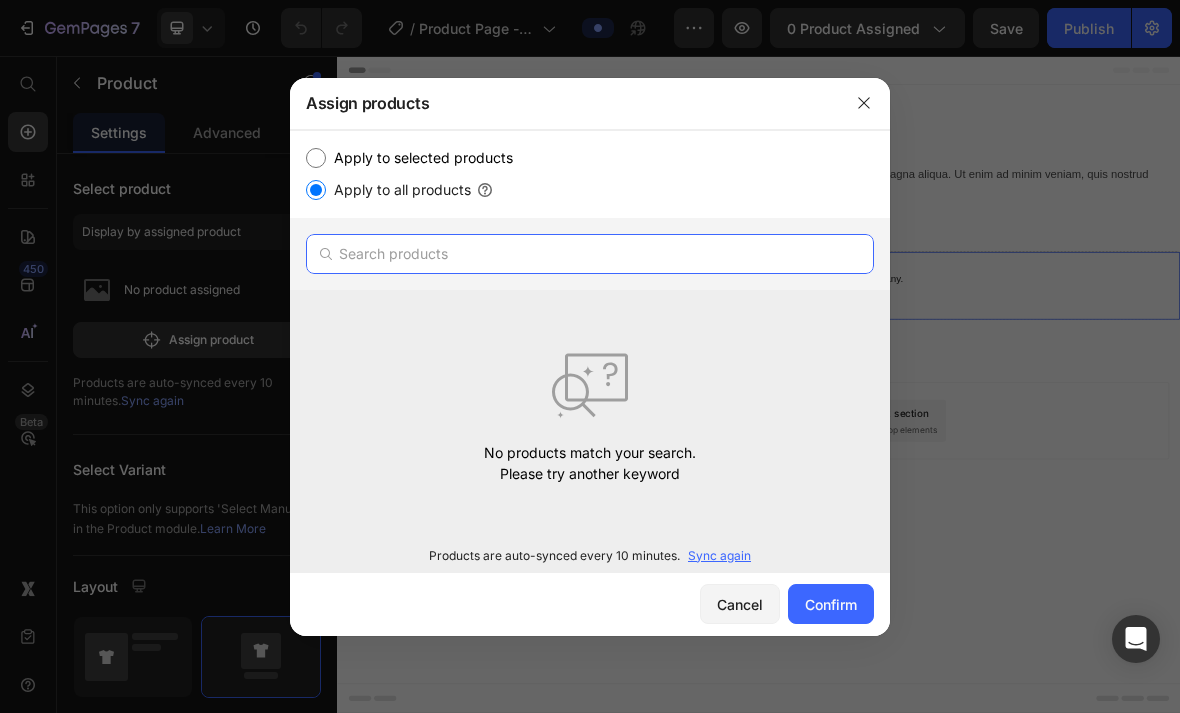 click at bounding box center (590, 254) 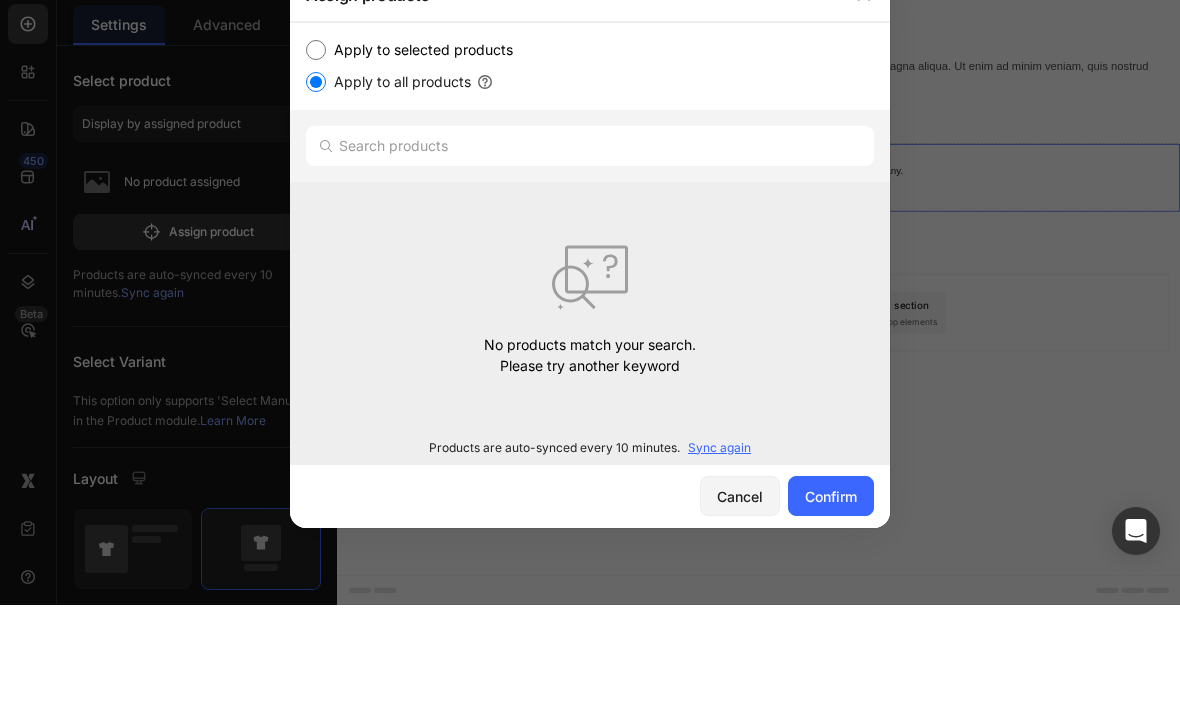 click on "No products match your search.  Please try another keyword" at bounding box center (590, 415) 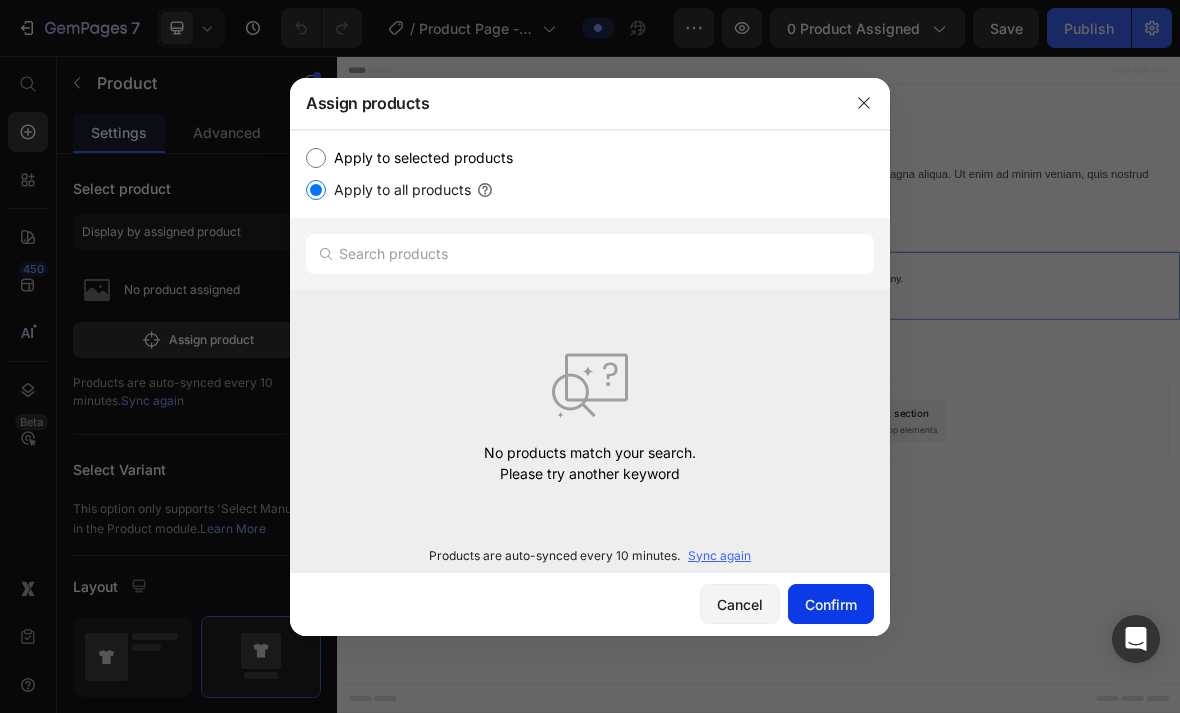 click on "Confirm" 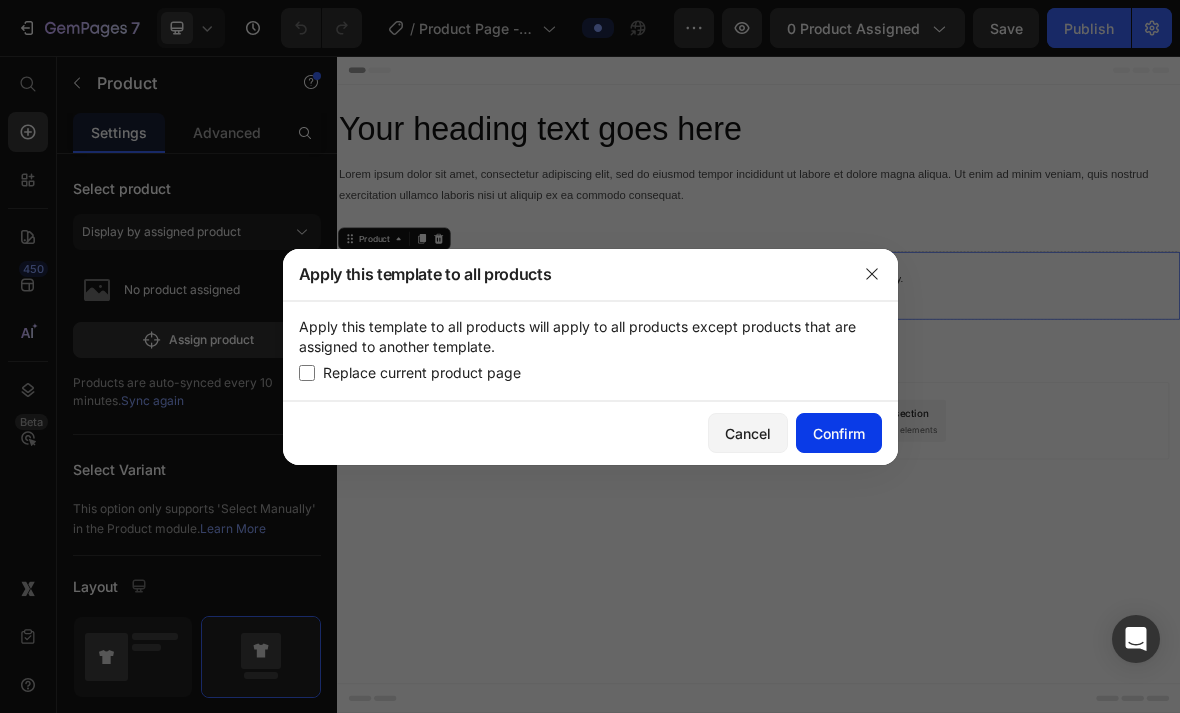 click on "Confirm" at bounding box center (839, 433) 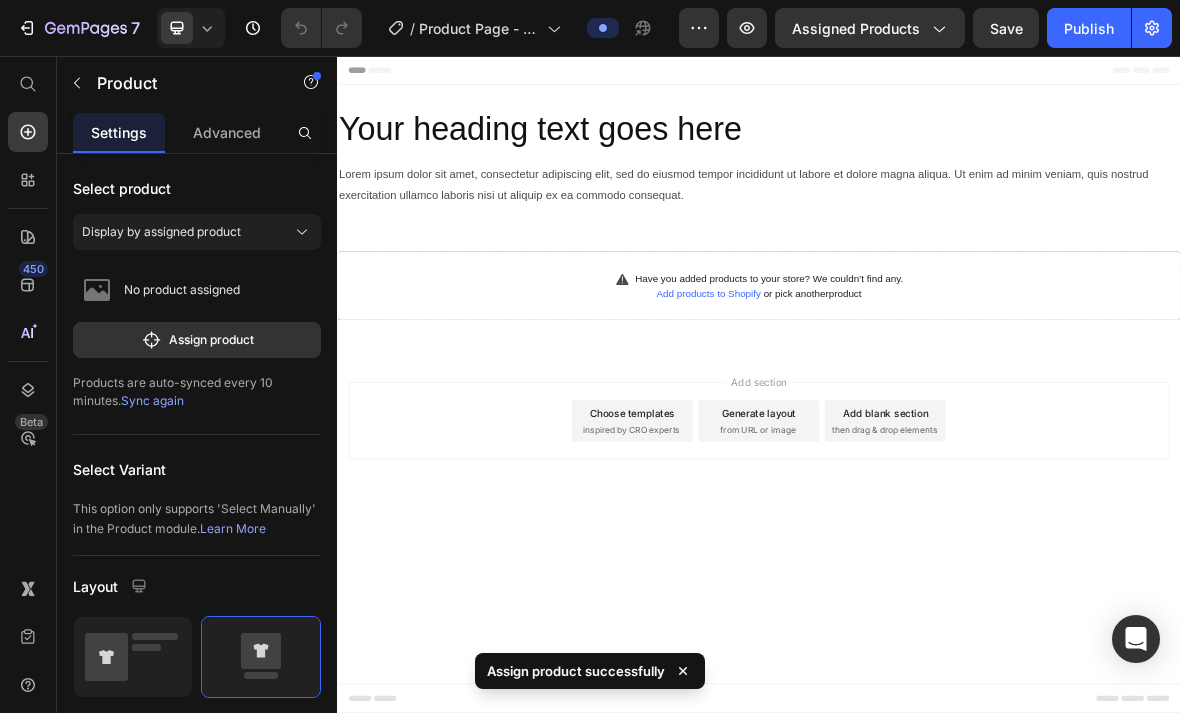 click on "Have you added products to your store? We couldn’t find any. Add products to Shopify   or pick another  product Product" at bounding box center (937, 383) 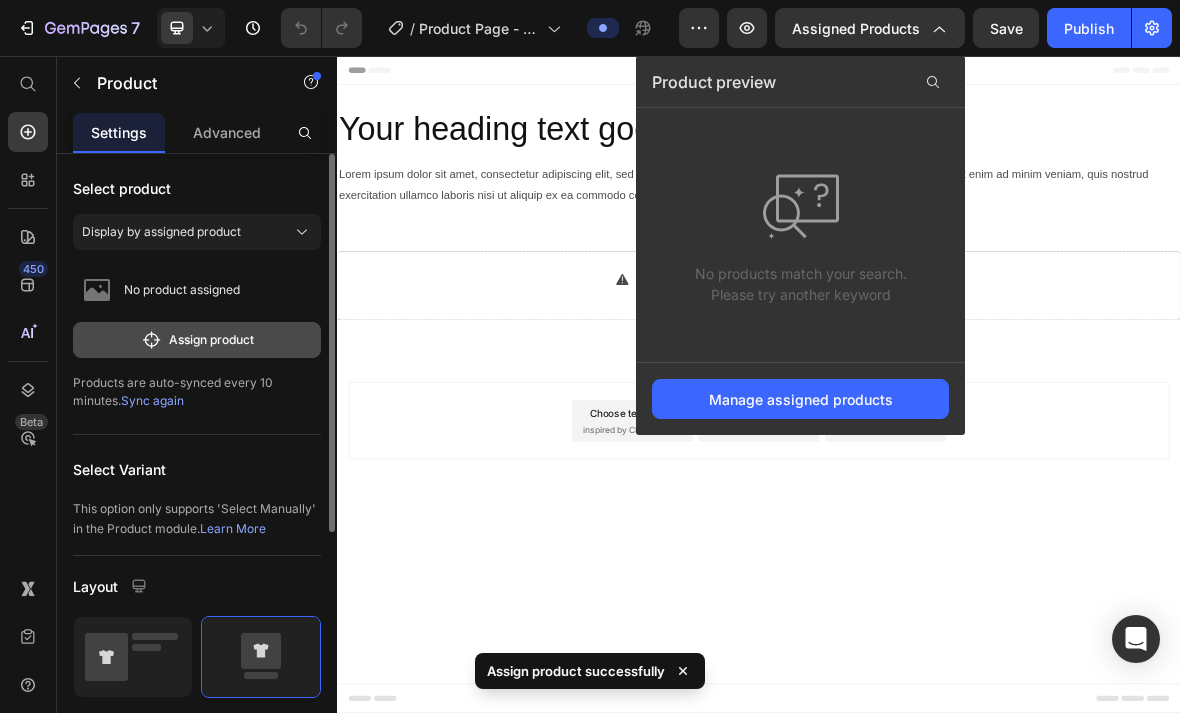 click 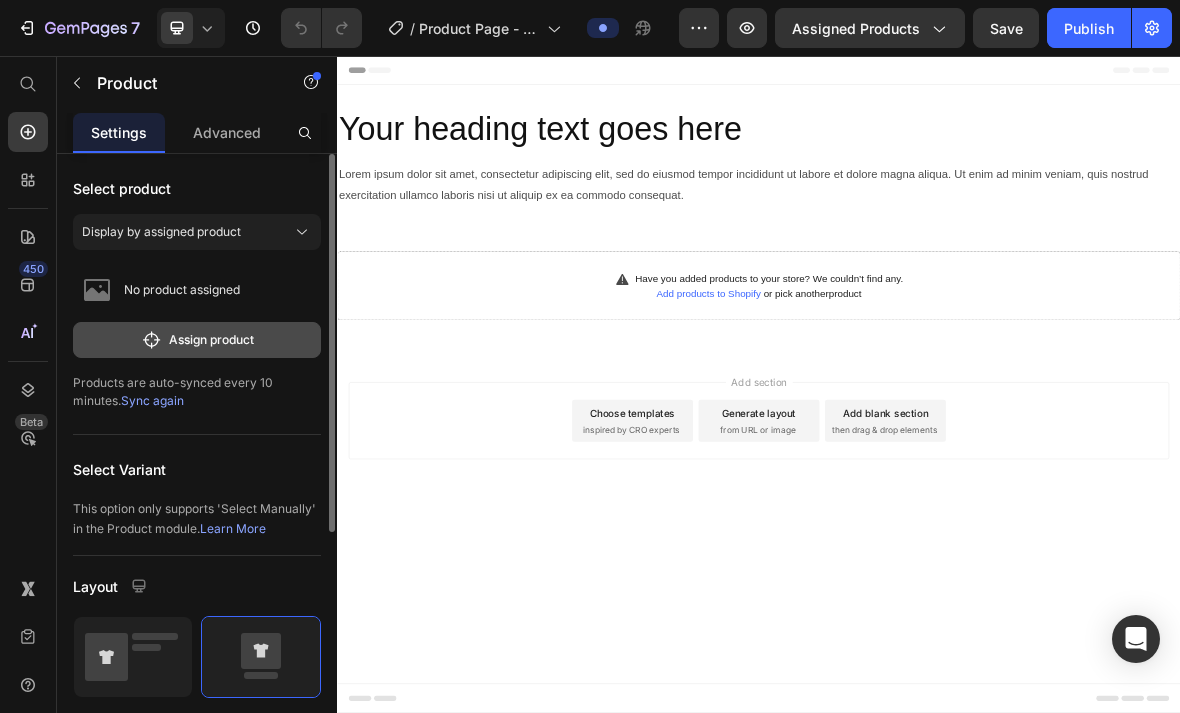 click 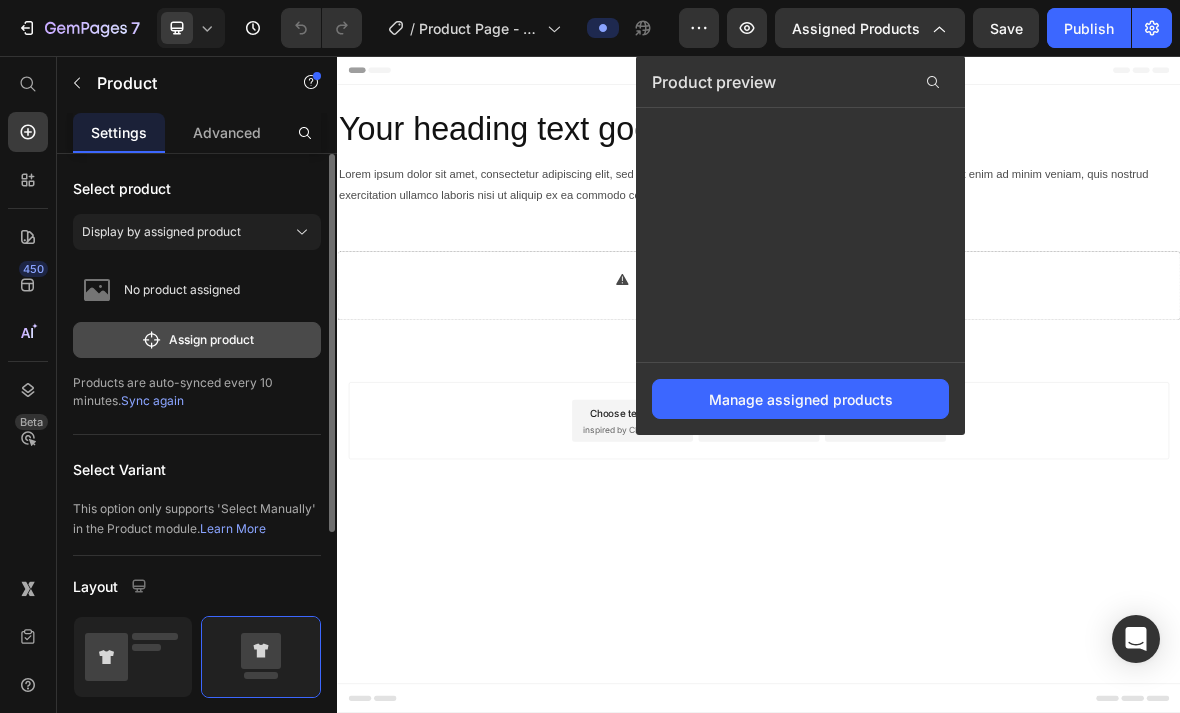 click on "Assign product" 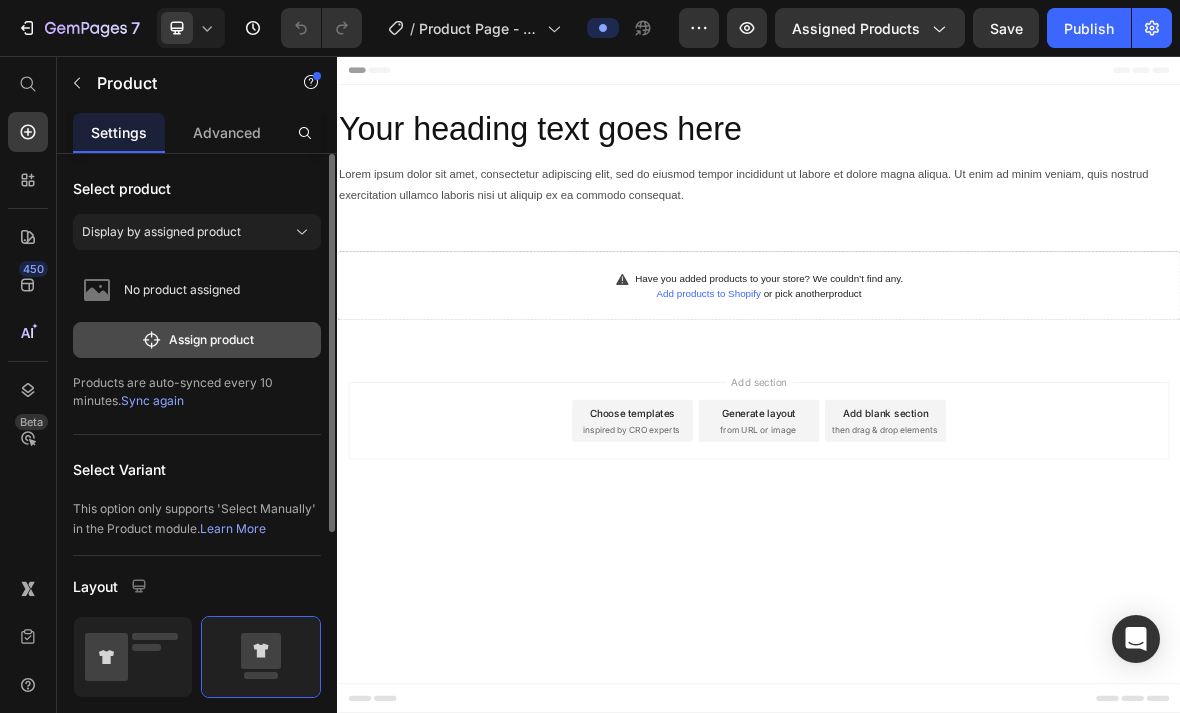 click on "Assign product" 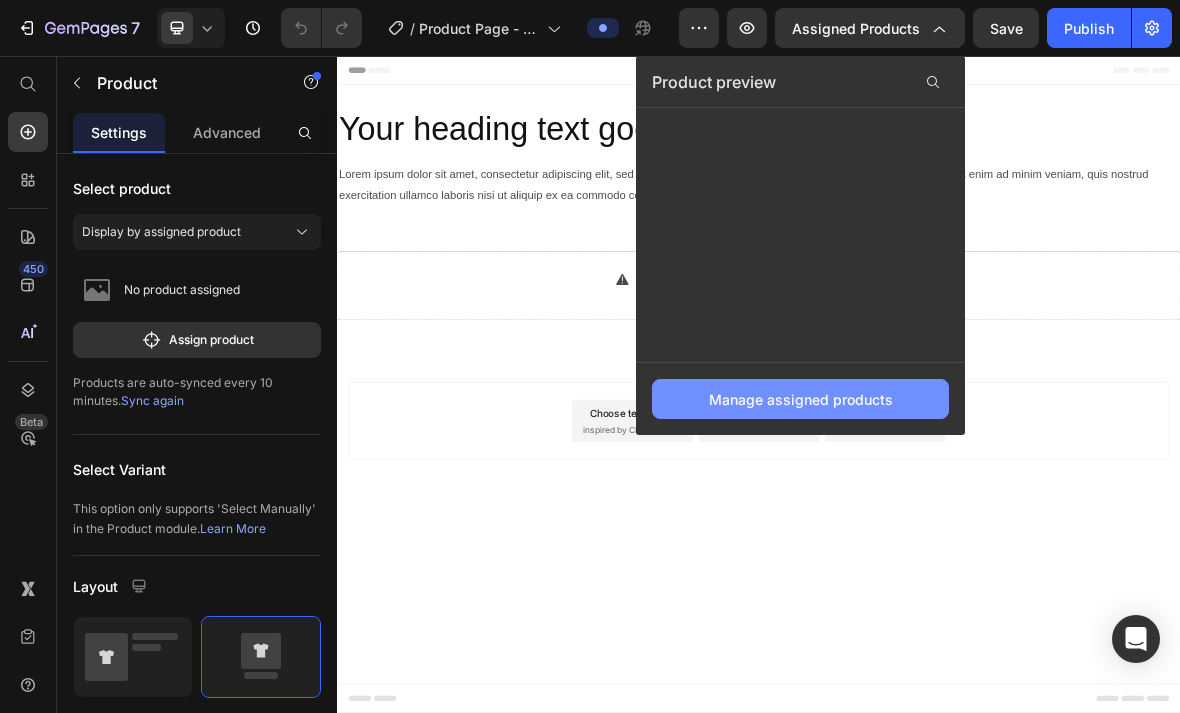 click on "Manage assigned products" at bounding box center (800, 399) 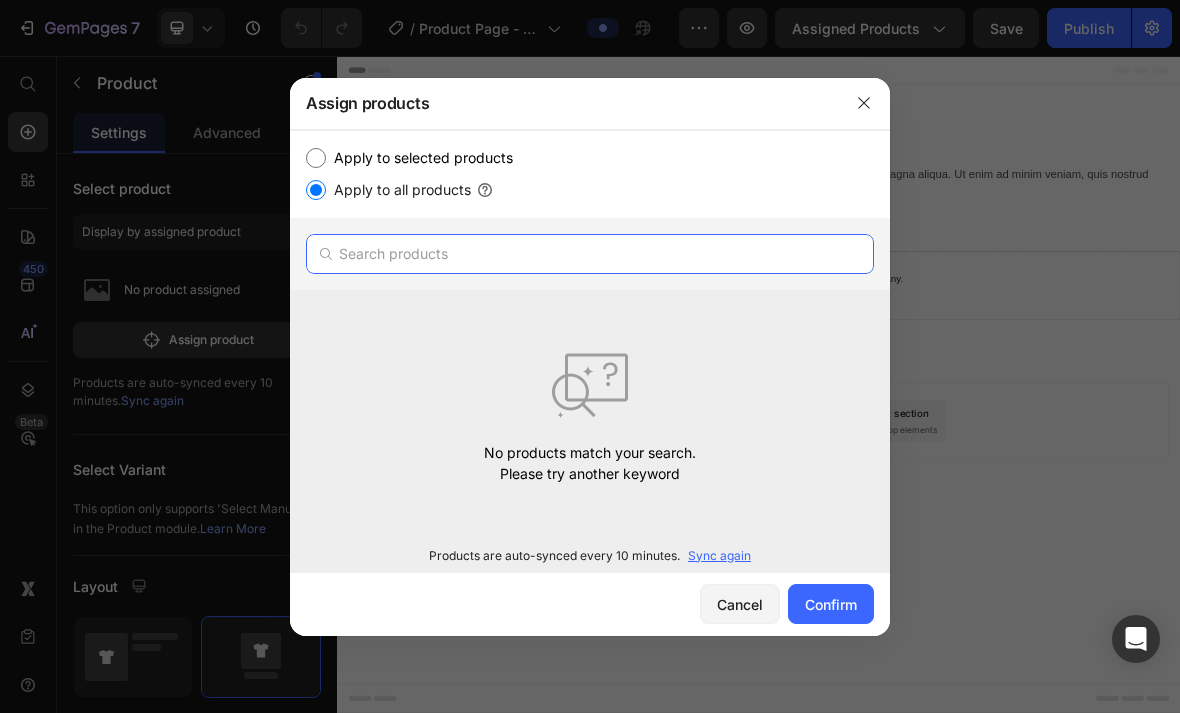 click at bounding box center [590, 254] 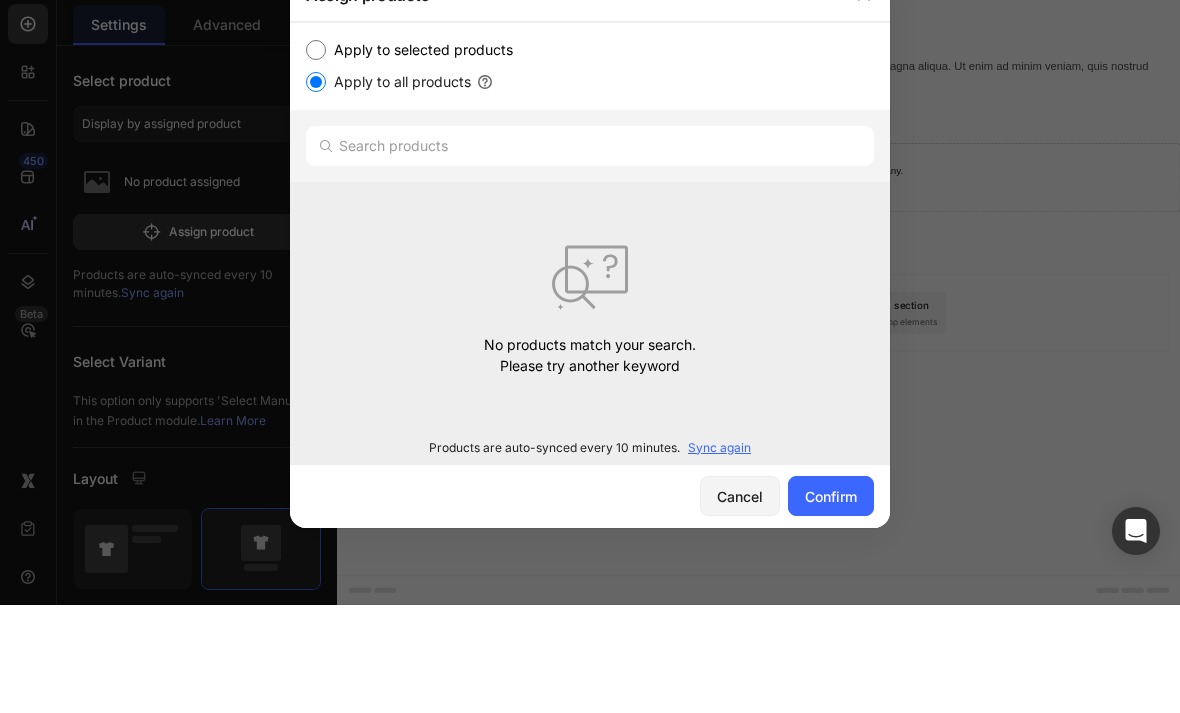click on "Apply to all products" at bounding box center (316, 190) 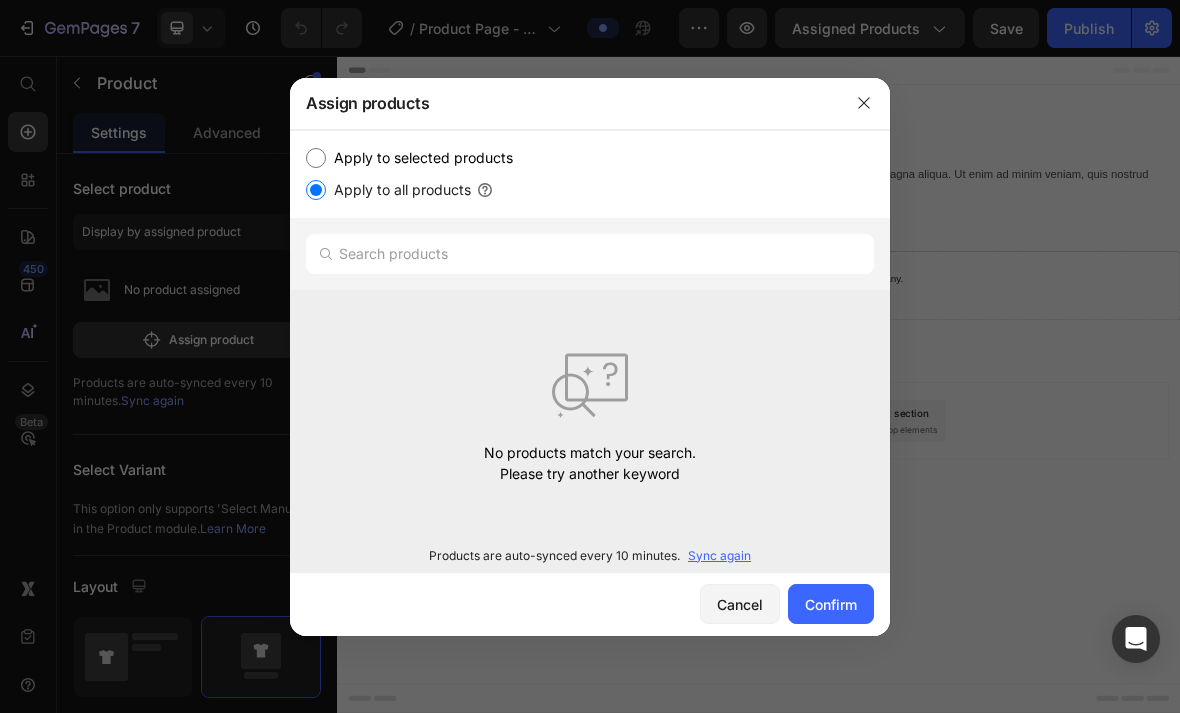 click on "Apply to all products" at bounding box center [316, 190] 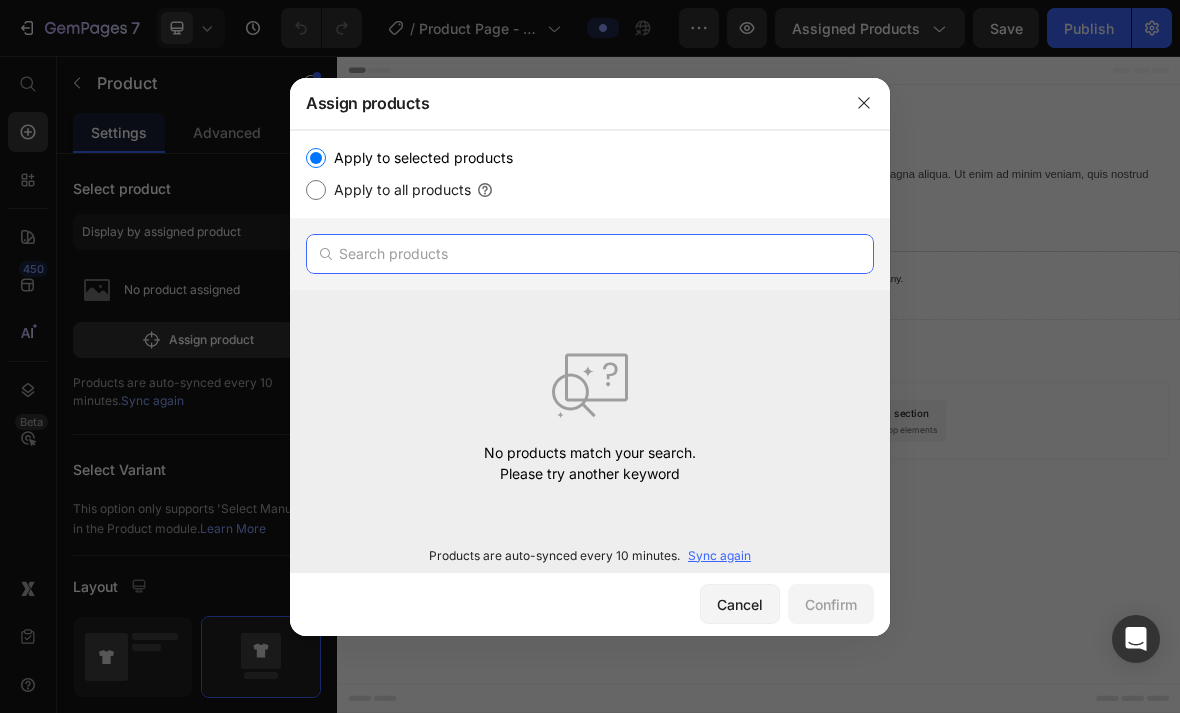 click at bounding box center [590, 254] 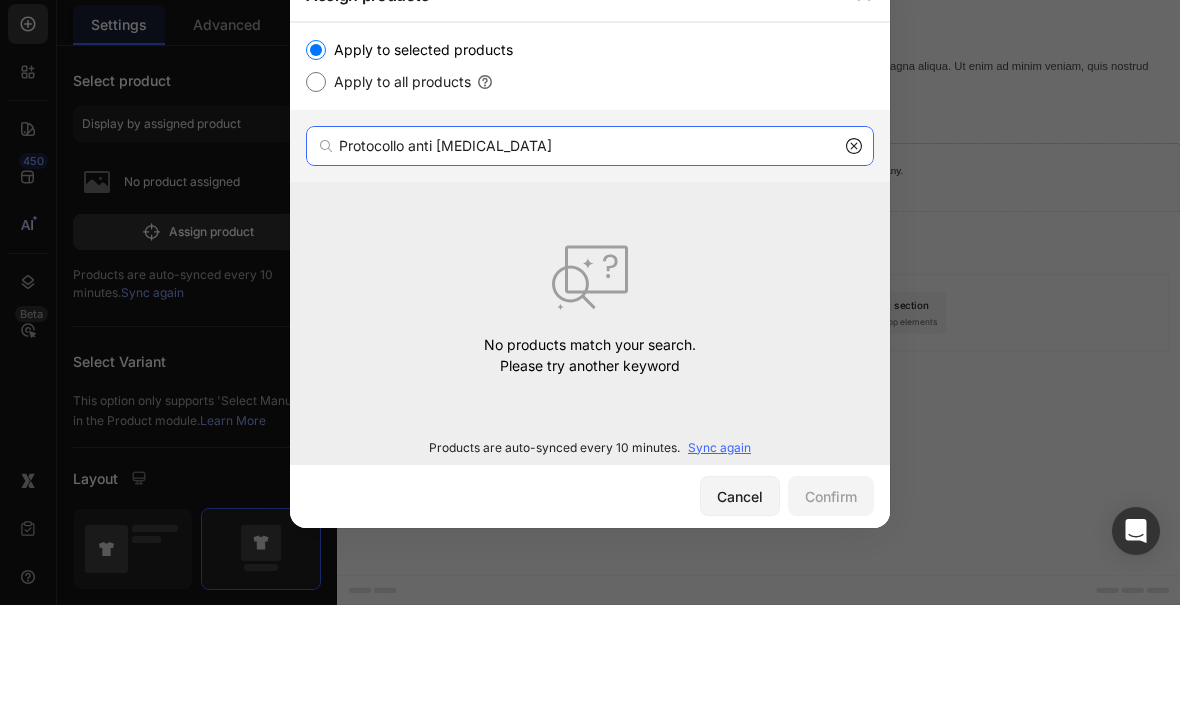 type on "Protocollo anti cortisolo" 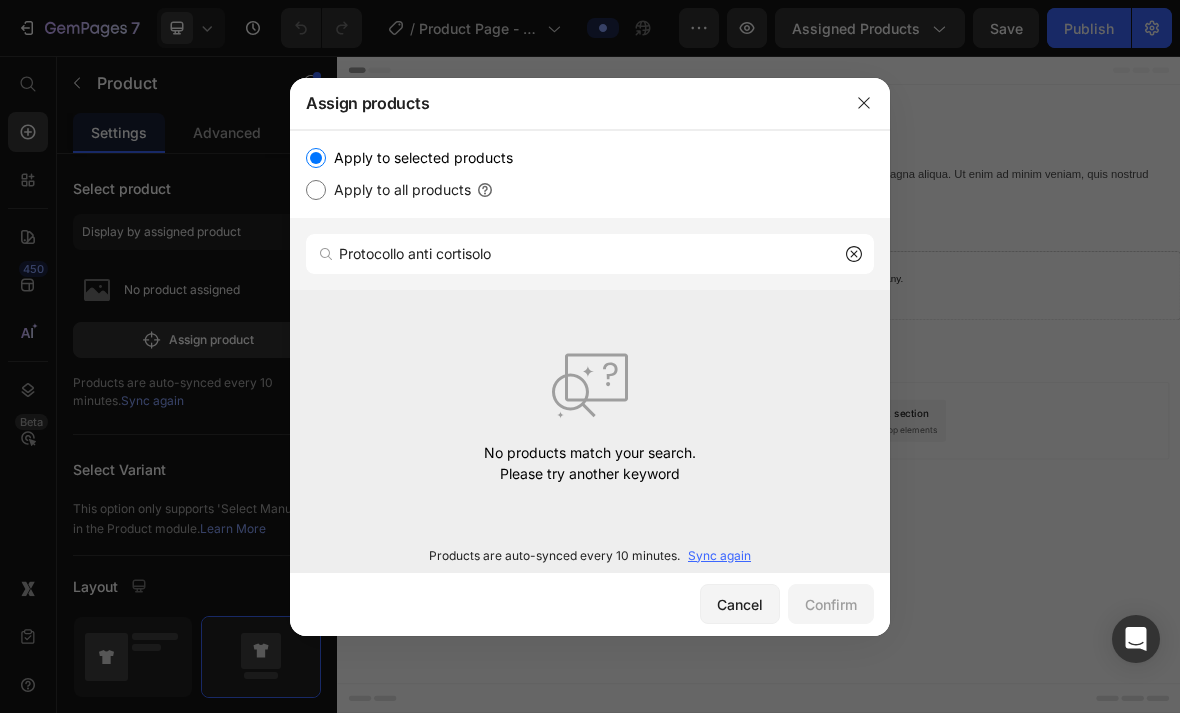 click 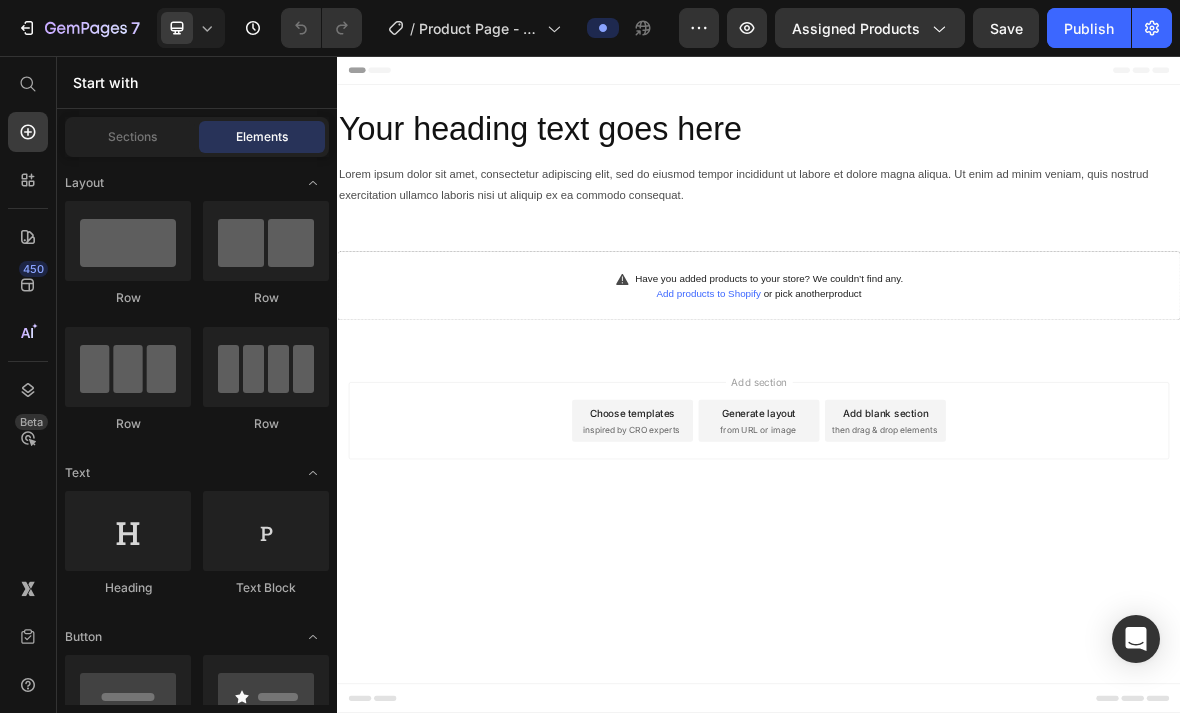 click on "Header" at bounding box center (937, 76) 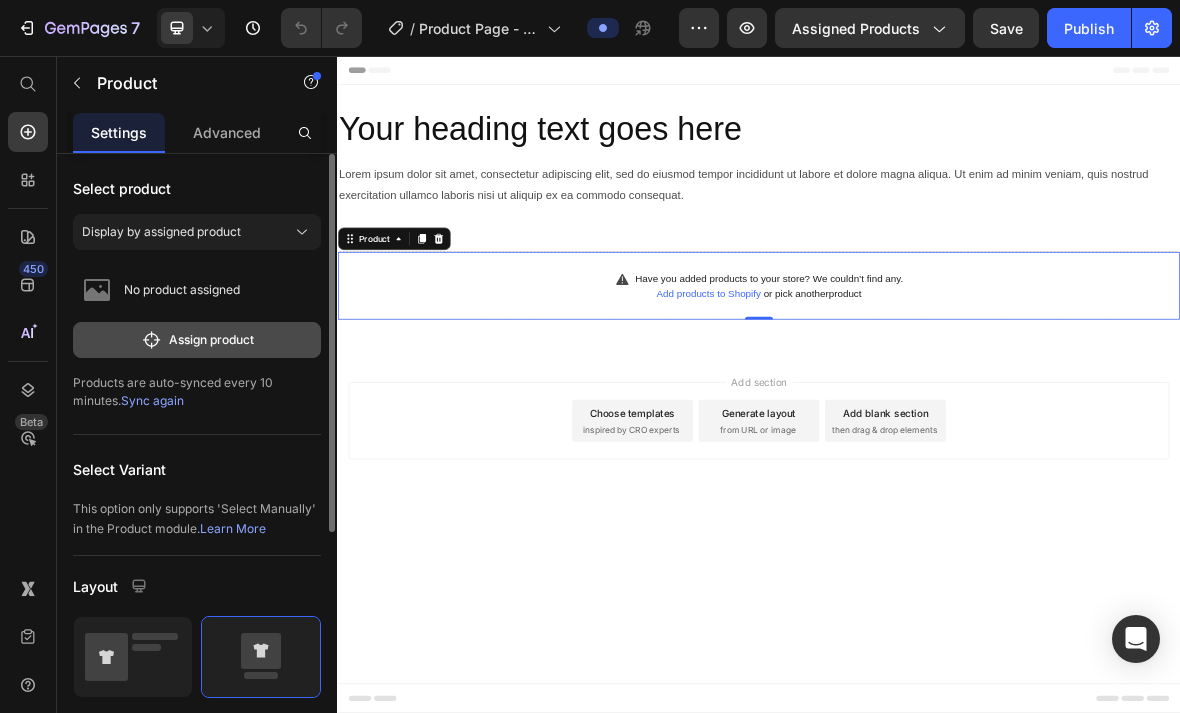 click 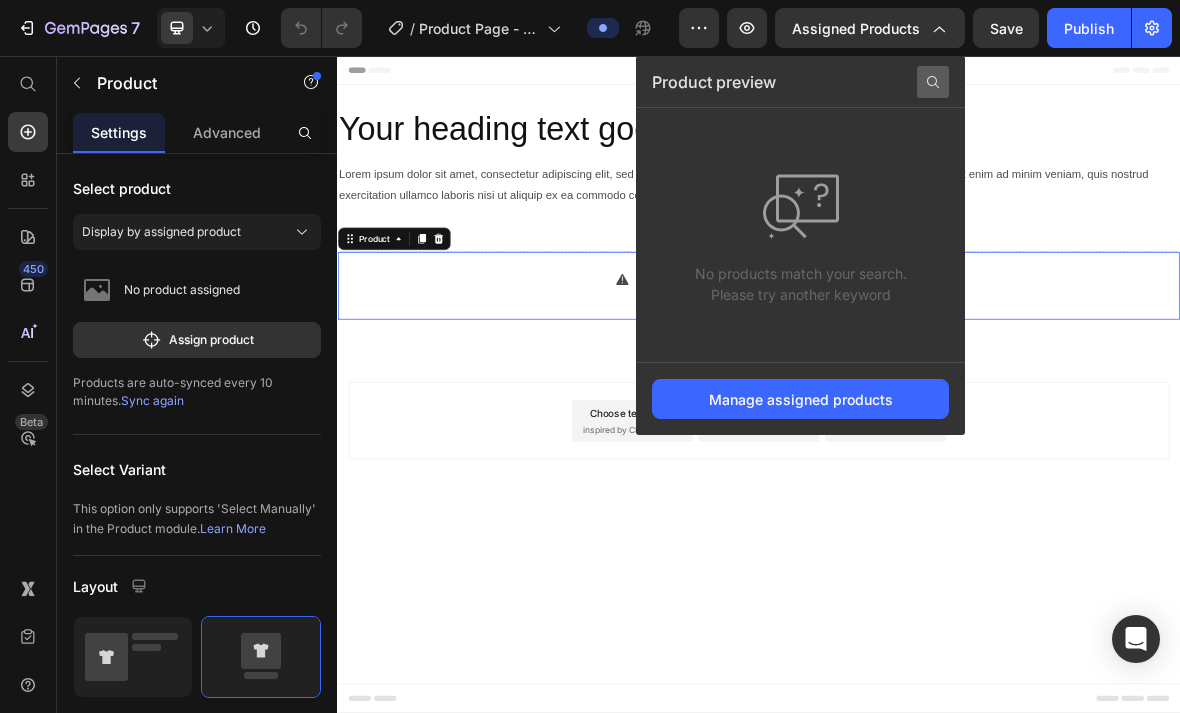 click 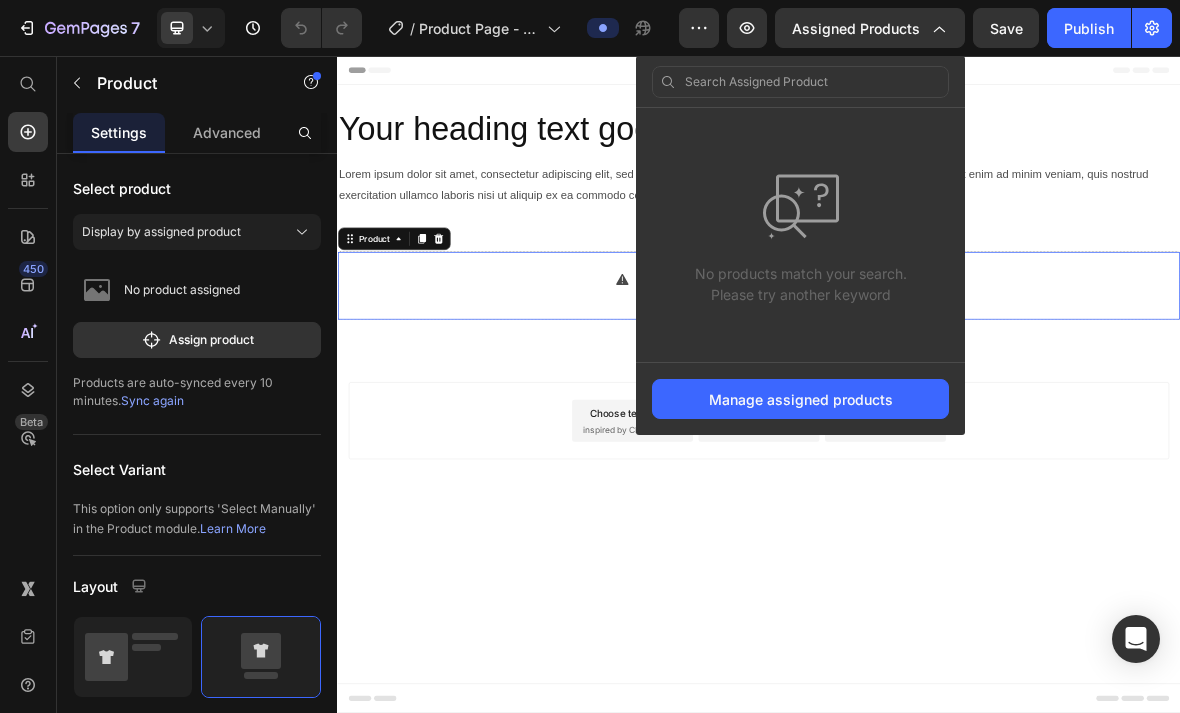click on "Have you added products to your store? We couldn’t find any. Add products to Shopify   or pick another  product Product   0" at bounding box center [937, 383] 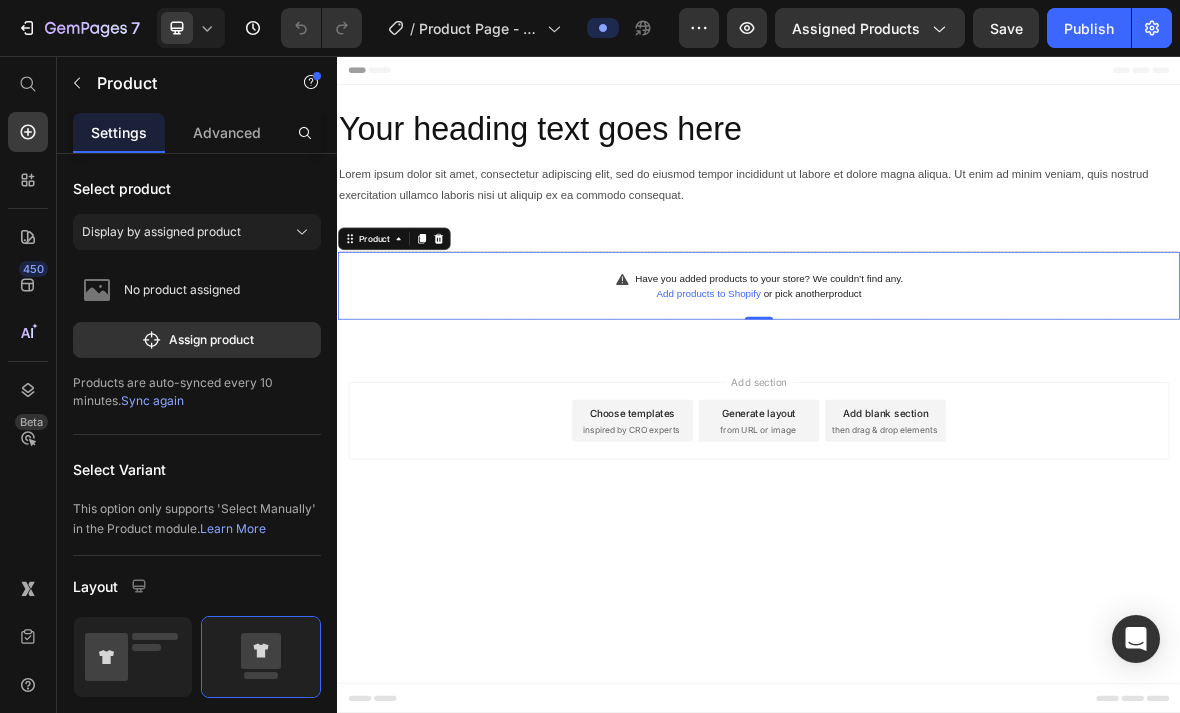 click on "Have you added products to your store? We couldn’t find any. Add products to Shopify   or pick another  product Product   0" at bounding box center [937, 383] 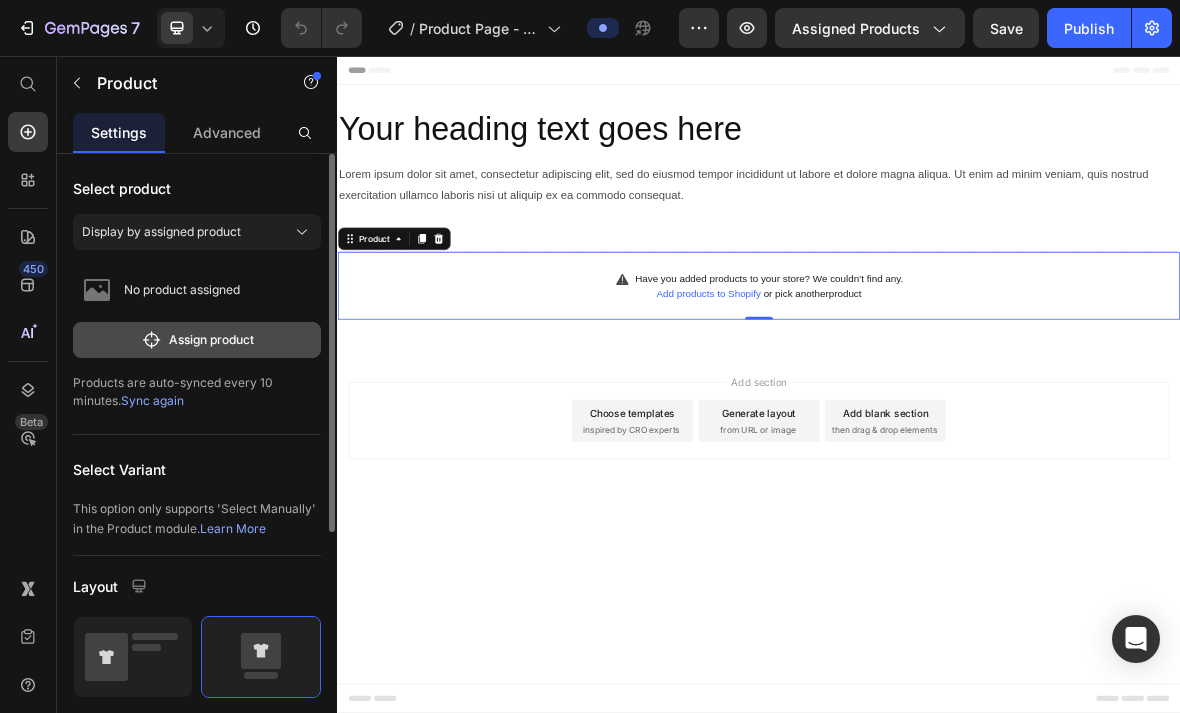 click on "Assign product" 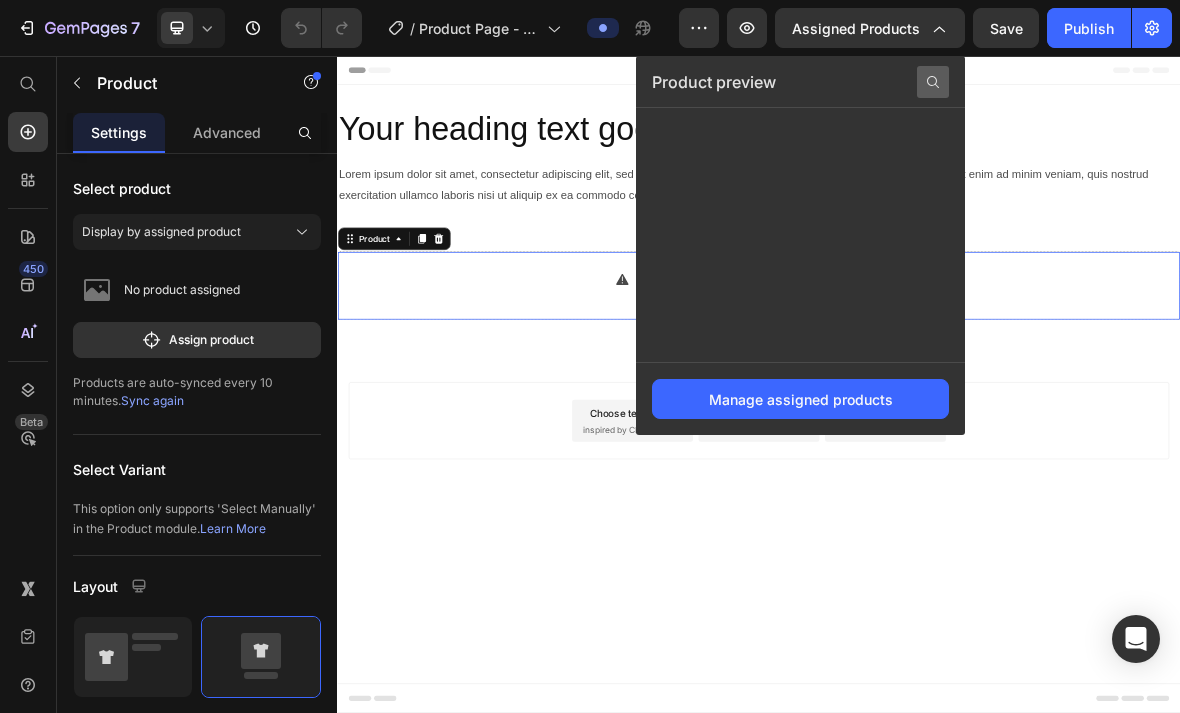 click 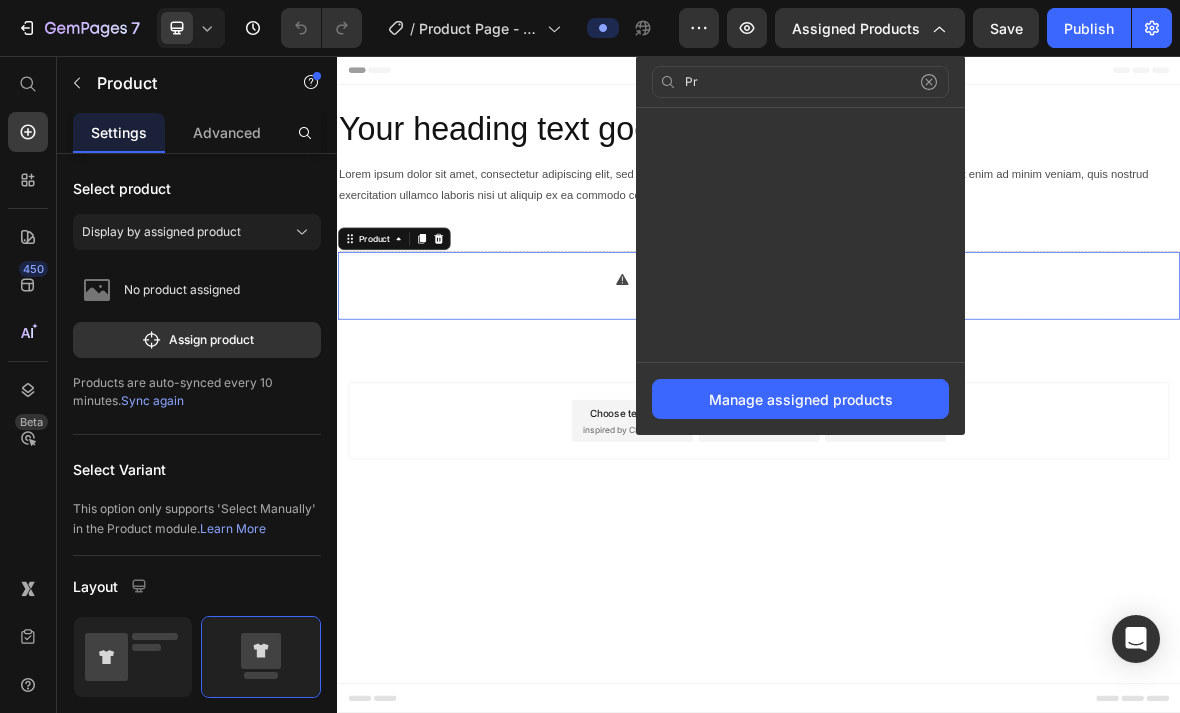 type on "P" 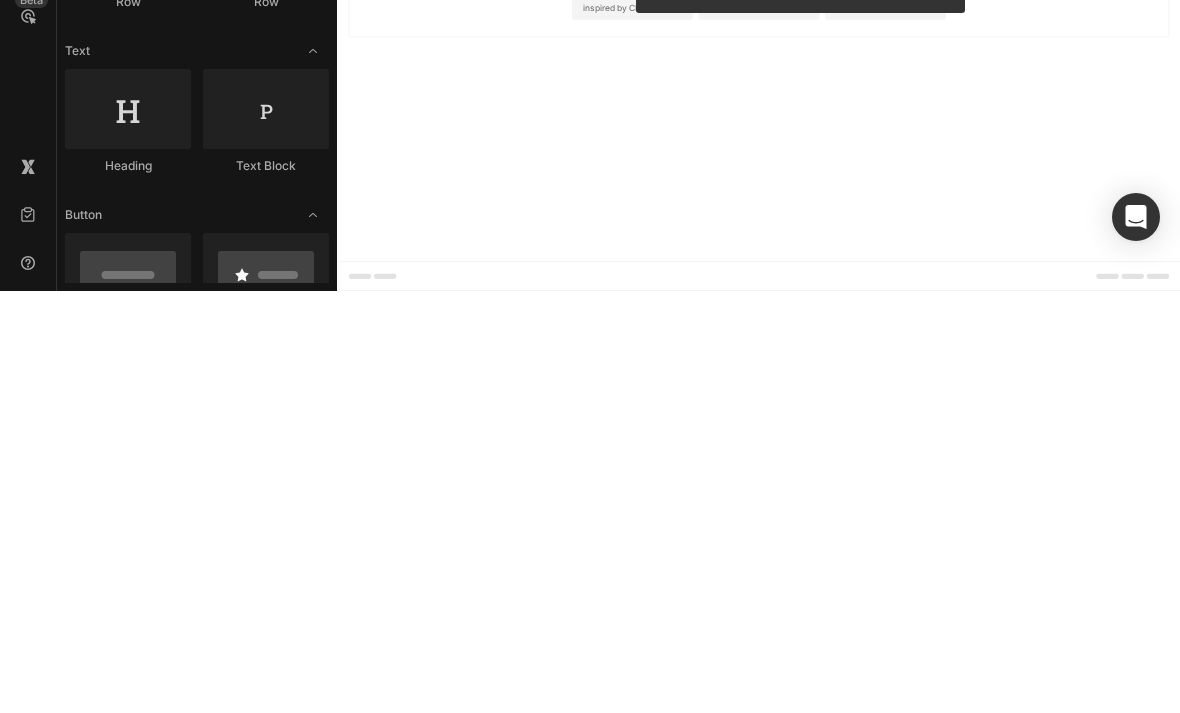 click on "Header Your heading text goes here Heading Row Lorem ipsum dolor sit amet, consectetur adipiscing elit, sed do eiusmod tempor incididunt ut labore et dolore magna aliqua. Ut enim ad minim veniam, quis nostrud exercitation ullamco laboris nisi ut aliquip ex ea commodo consequat. Text Block Row Section 1 Have you added products to your store? We couldn’t find any. Add products to Shopify   or pick another  product Product Row Section 2 Root Start with Sections from sidebar Add sections Add elements Start with Generating from URL or image Add section Choose templates inspired by CRO experts Generate layout from URL or image Add blank section then drag & drop elements Footer" at bounding box center [937, 101] 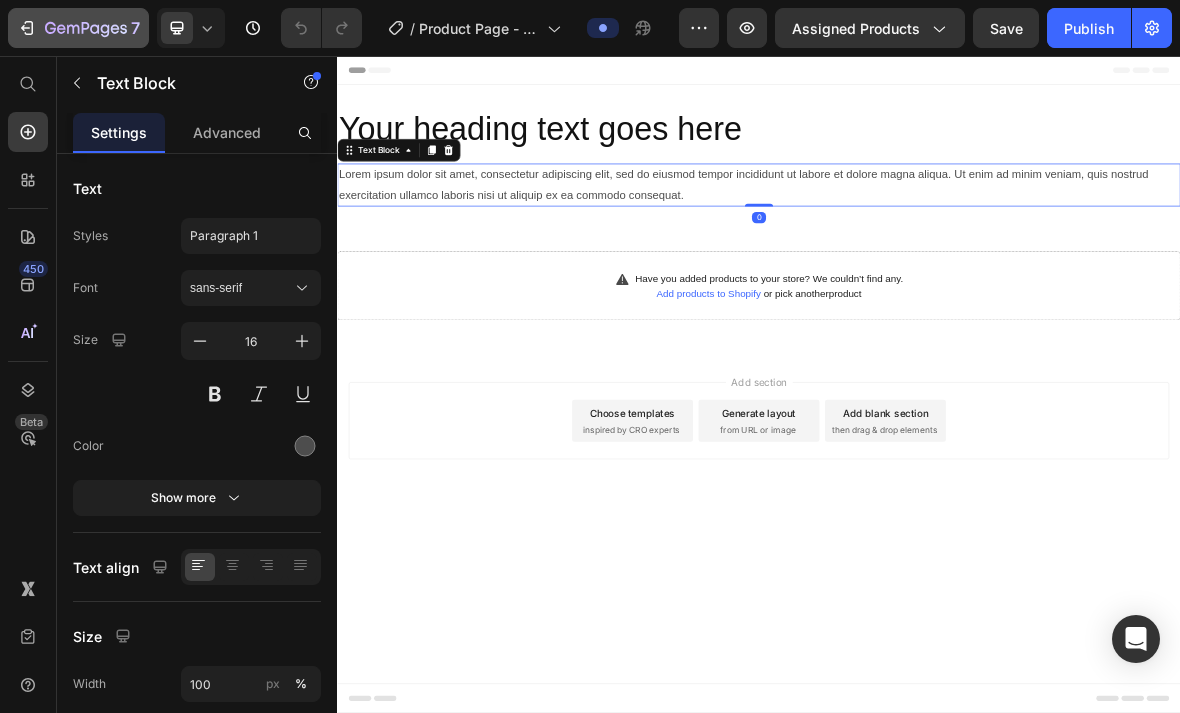 click on "7" at bounding box center (78, 28) 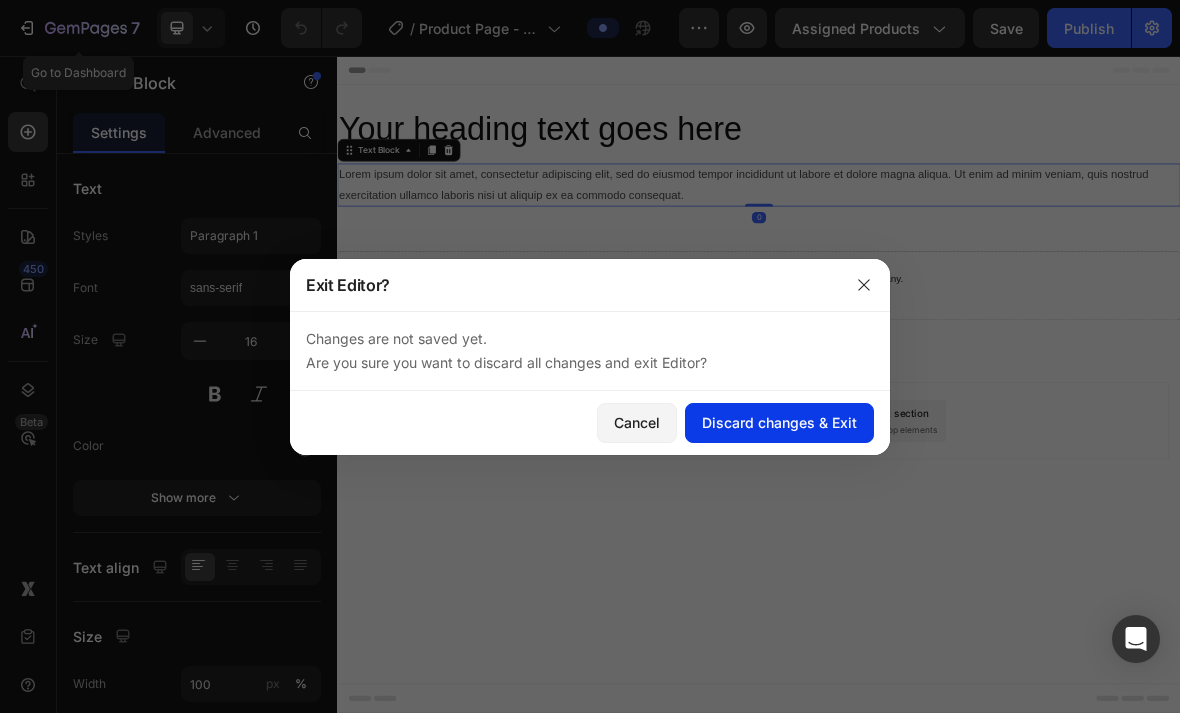 click on "Discard changes & Exit" at bounding box center (779, 422) 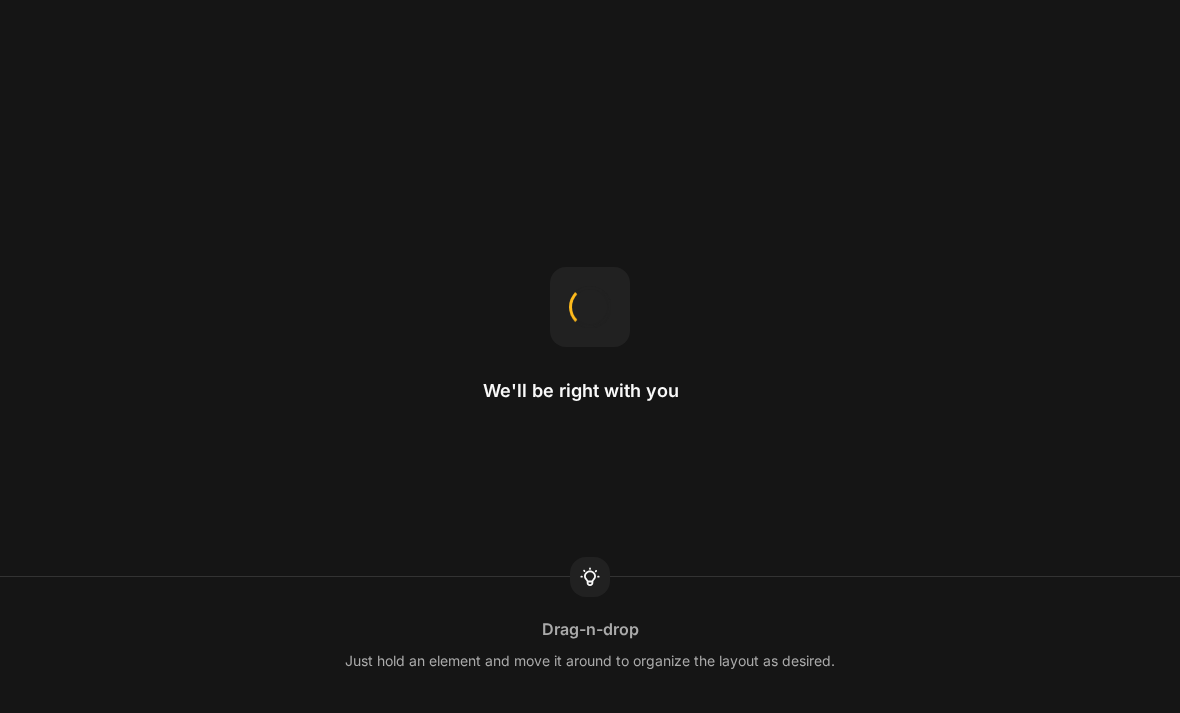 scroll, scrollTop: 0, scrollLeft: 0, axis: both 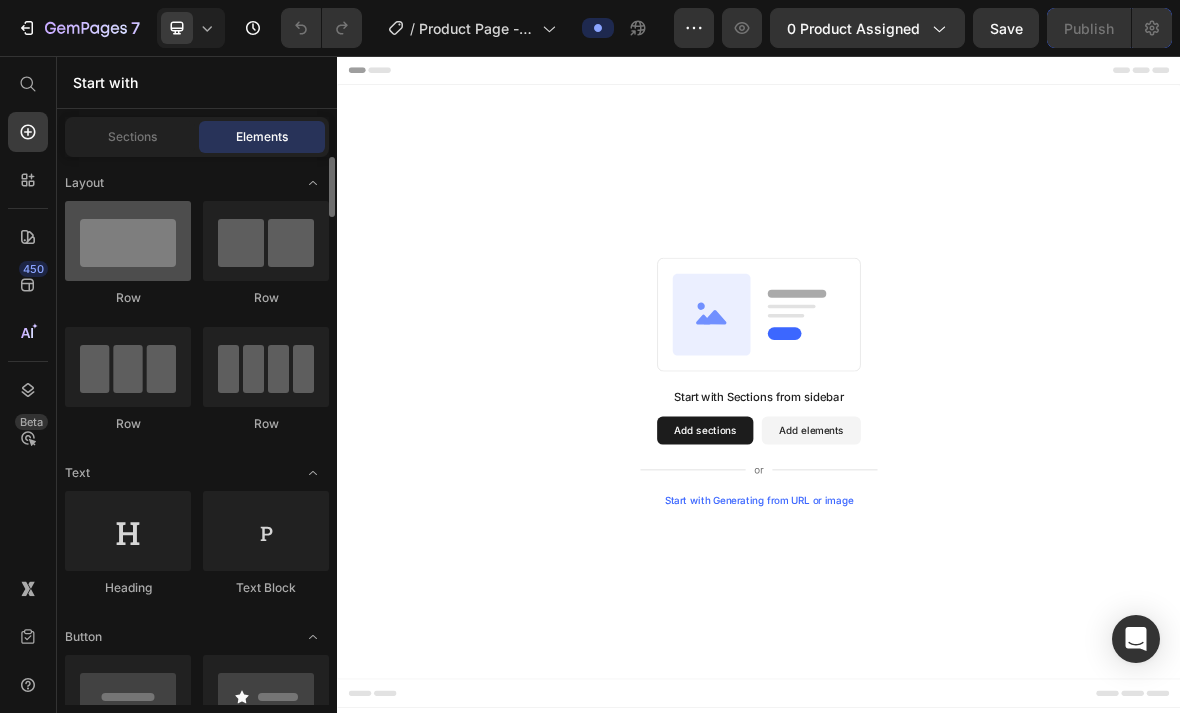 click at bounding box center [128, 241] 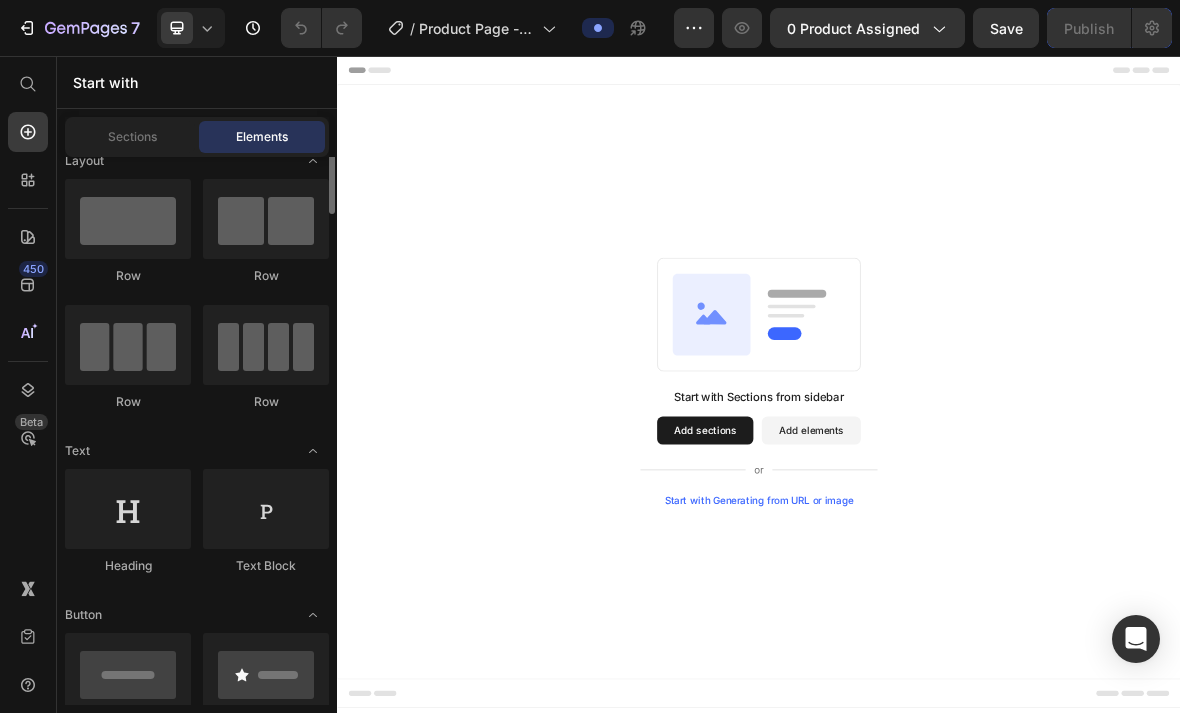scroll, scrollTop: 18, scrollLeft: 0, axis: vertical 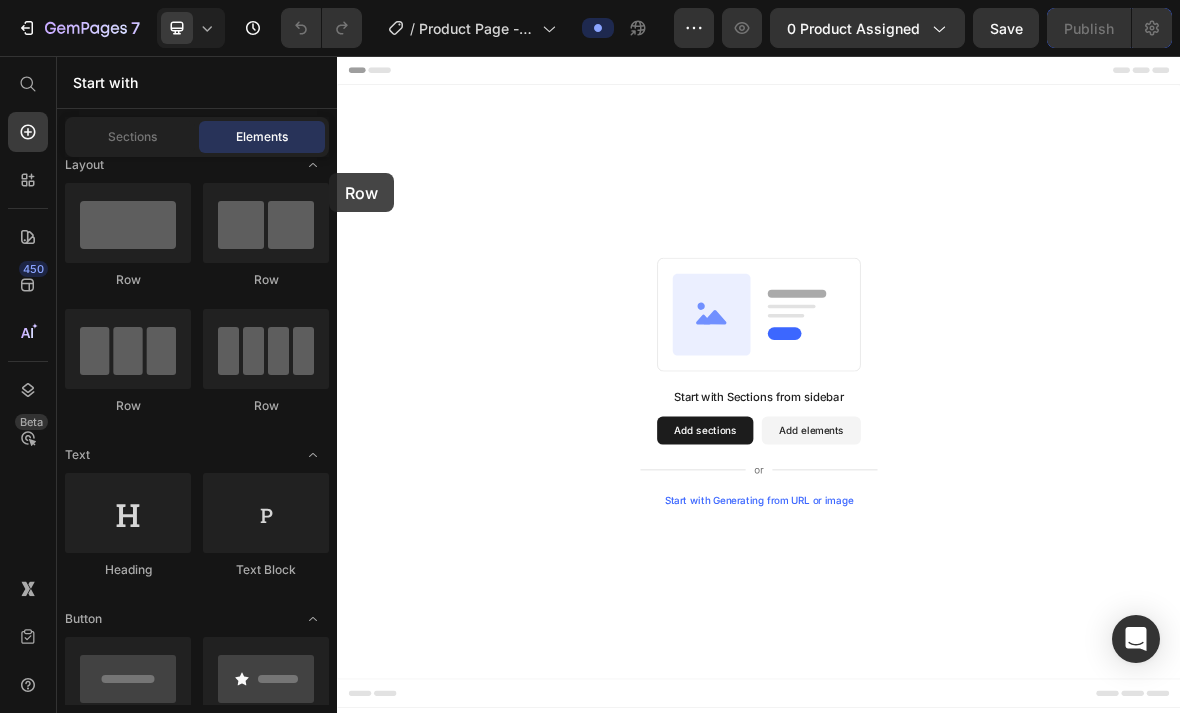 drag, startPoint x: 525, startPoint y: 297, endPoint x: 431, endPoint y: 160, distance: 166.14752 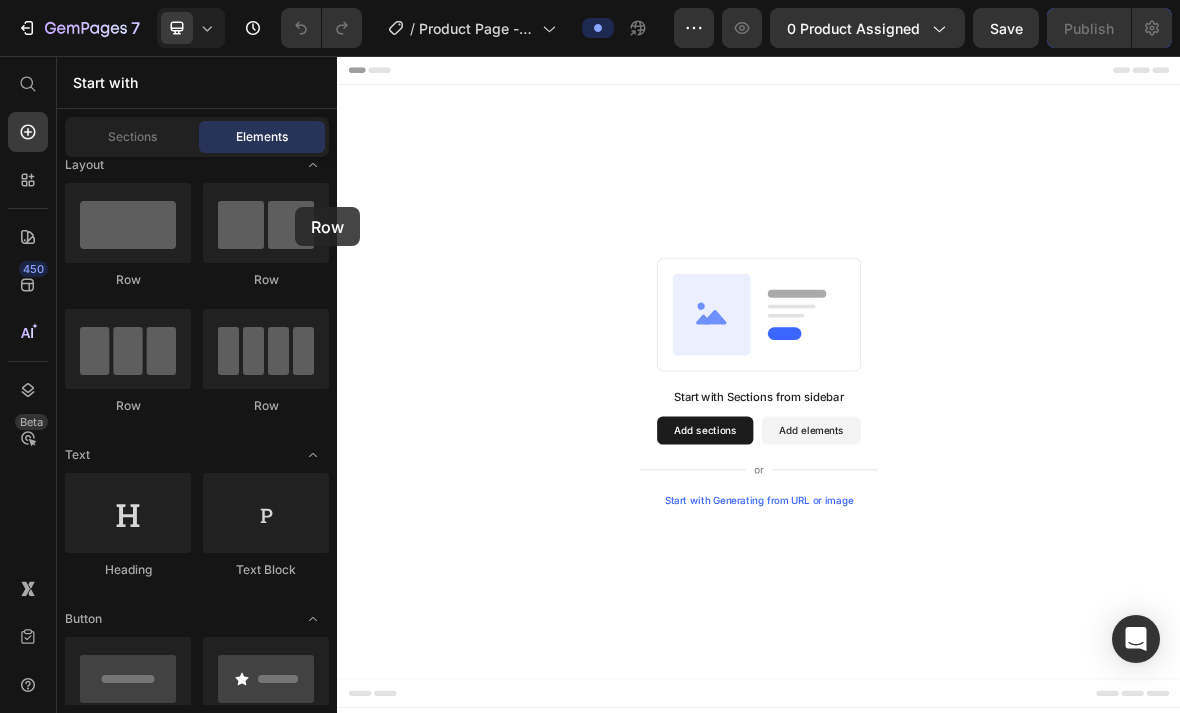 drag, startPoint x: 488, startPoint y: 300, endPoint x: 353, endPoint y: 261, distance: 140.52046 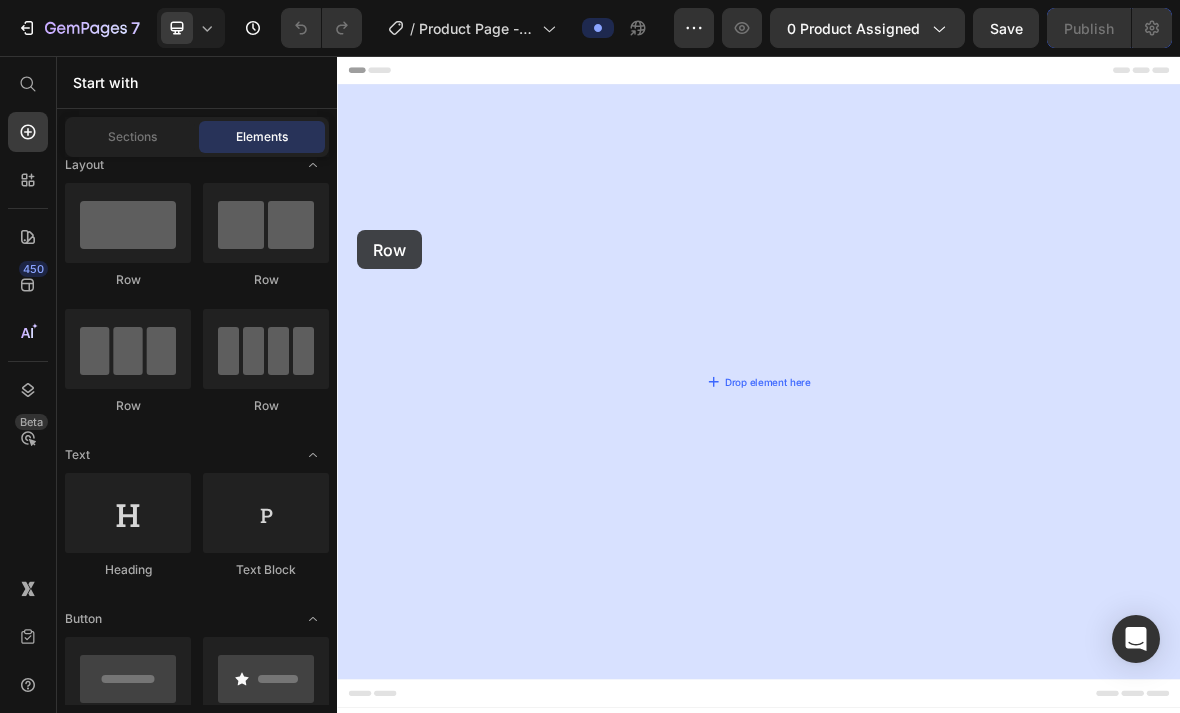 drag, startPoint x: 490, startPoint y: 301, endPoint x: 365, endPoint y: 304, distance: 125.035995 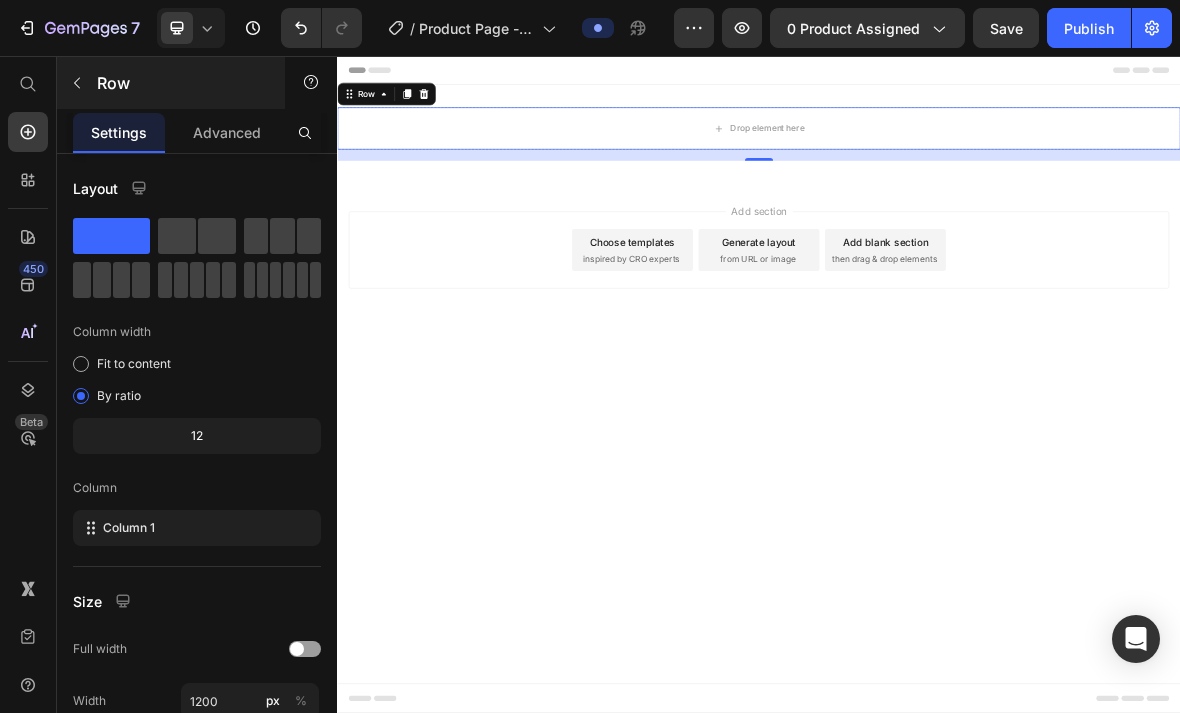 click 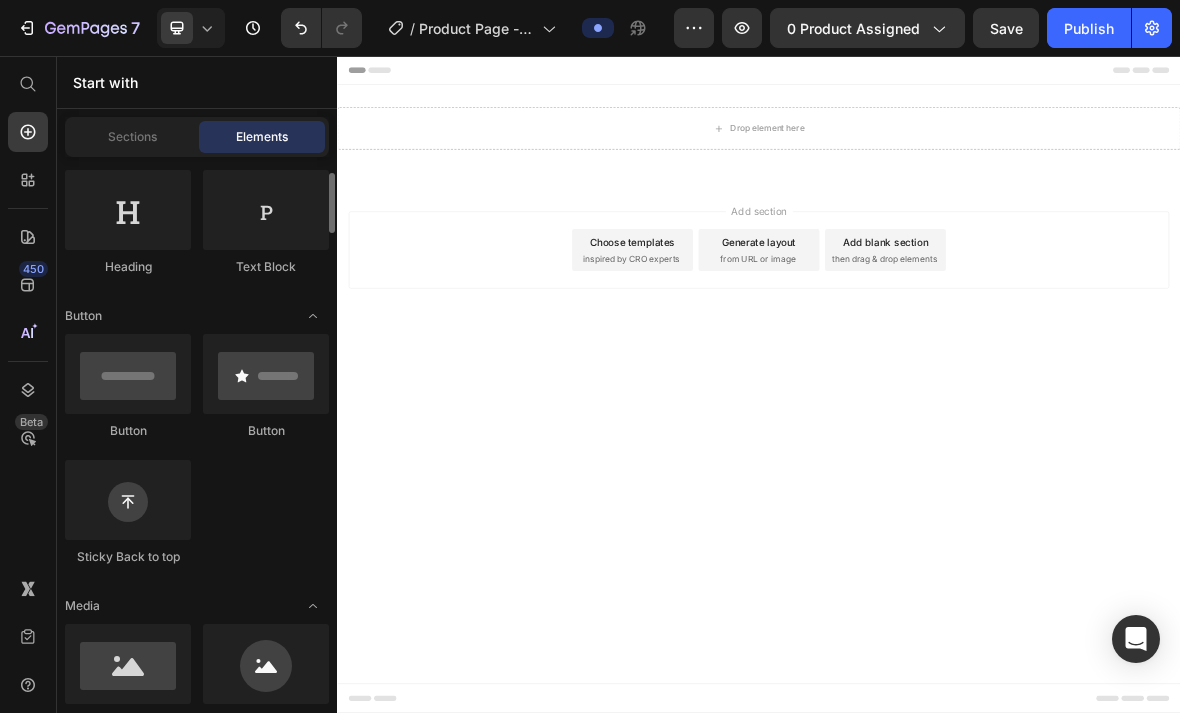 scroll, scrollTop: 333, scrollLeft: 0, axis: vertical 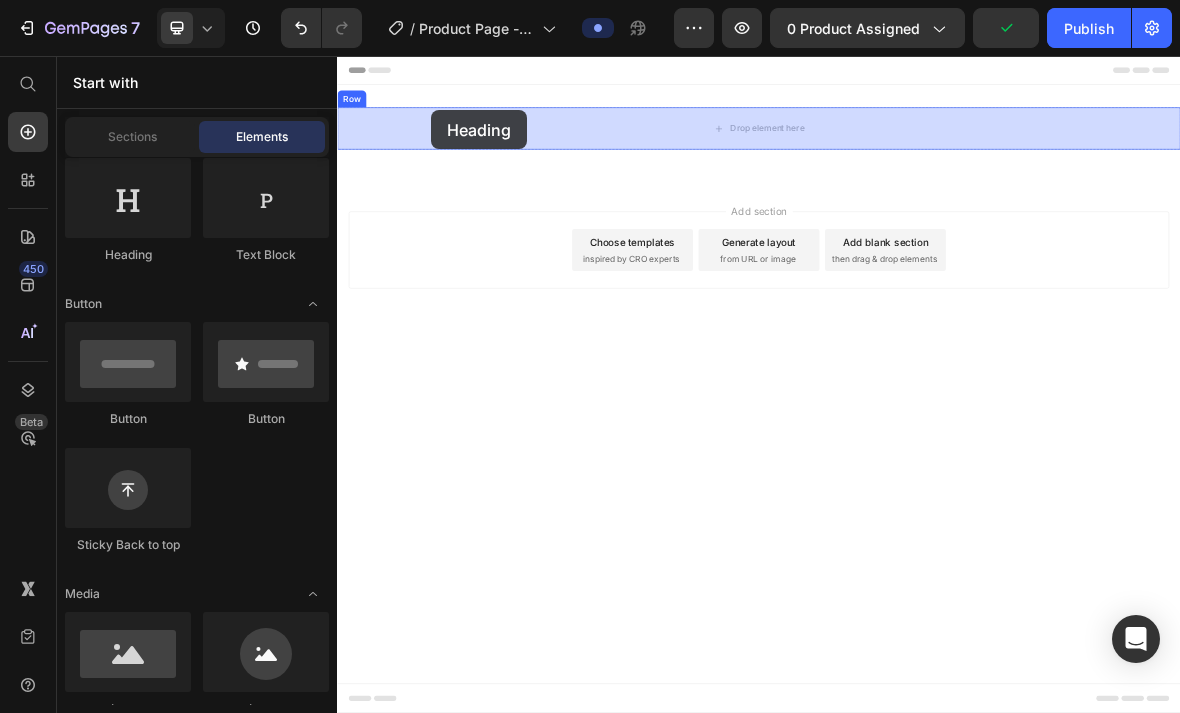 drag, startPoint x: 413, startPoint y: 259, endPoint x: 474, endPoint y: 137, distance: 136.40015 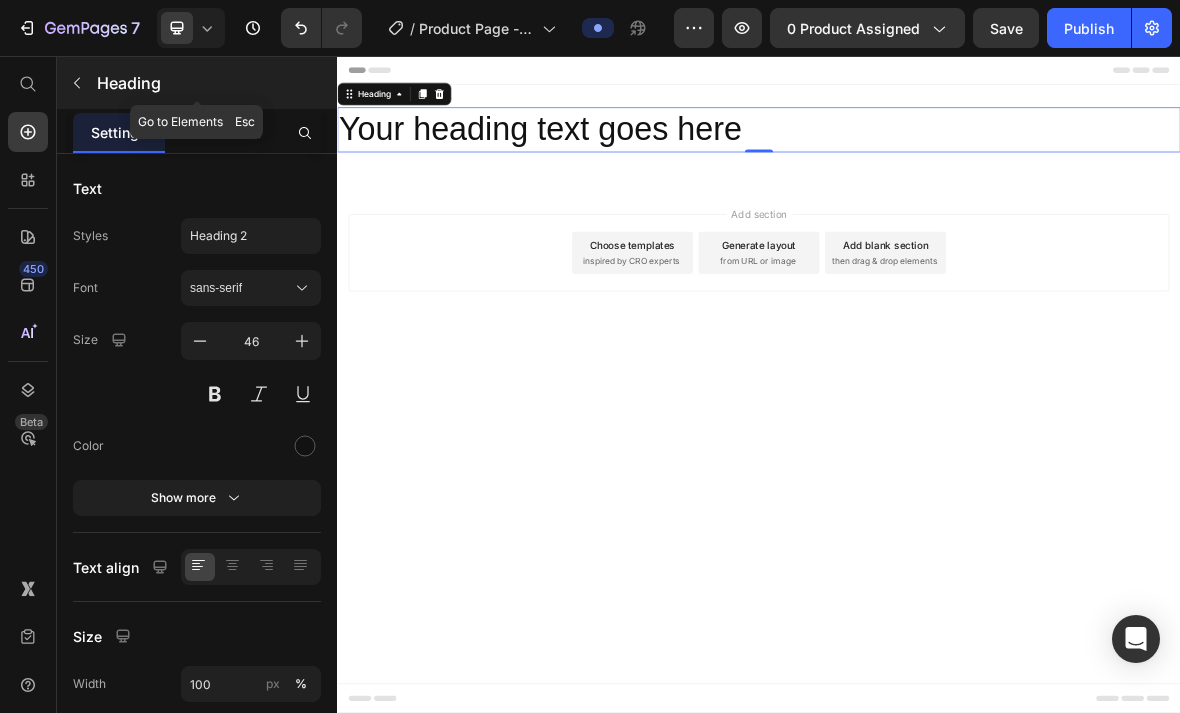 click at bounding box center (77, 83) 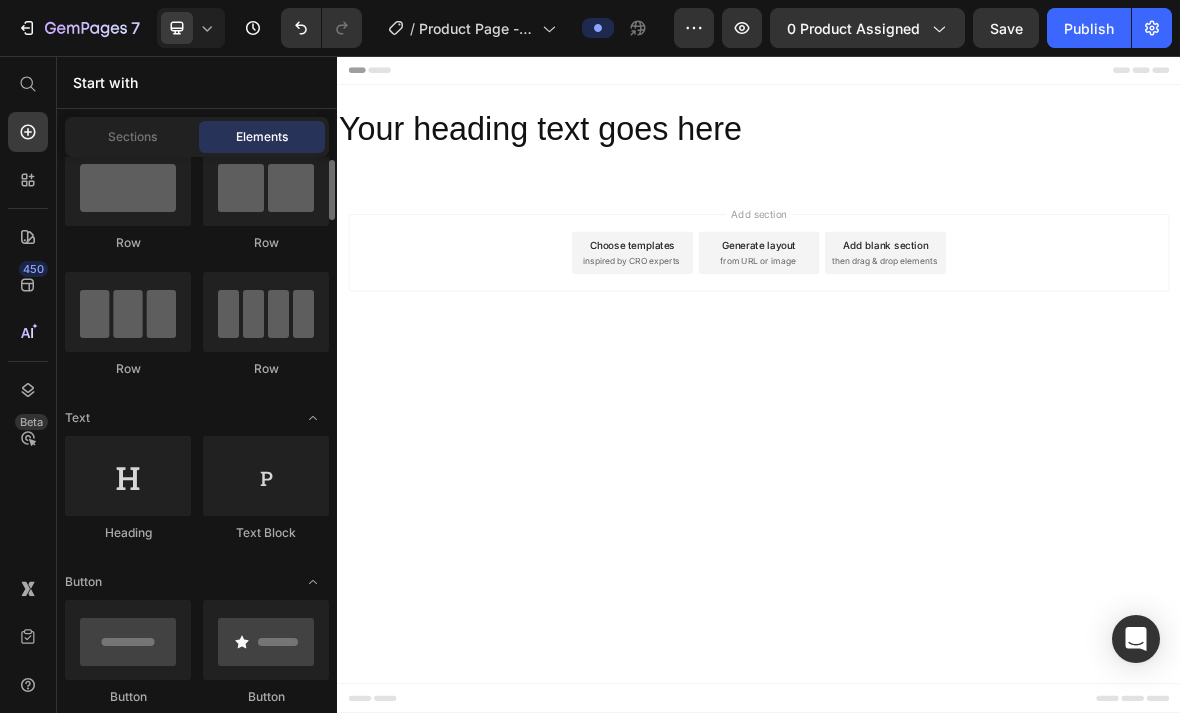 scroll, scrollTop: 47, scrollLeft: 0, axis: vertical 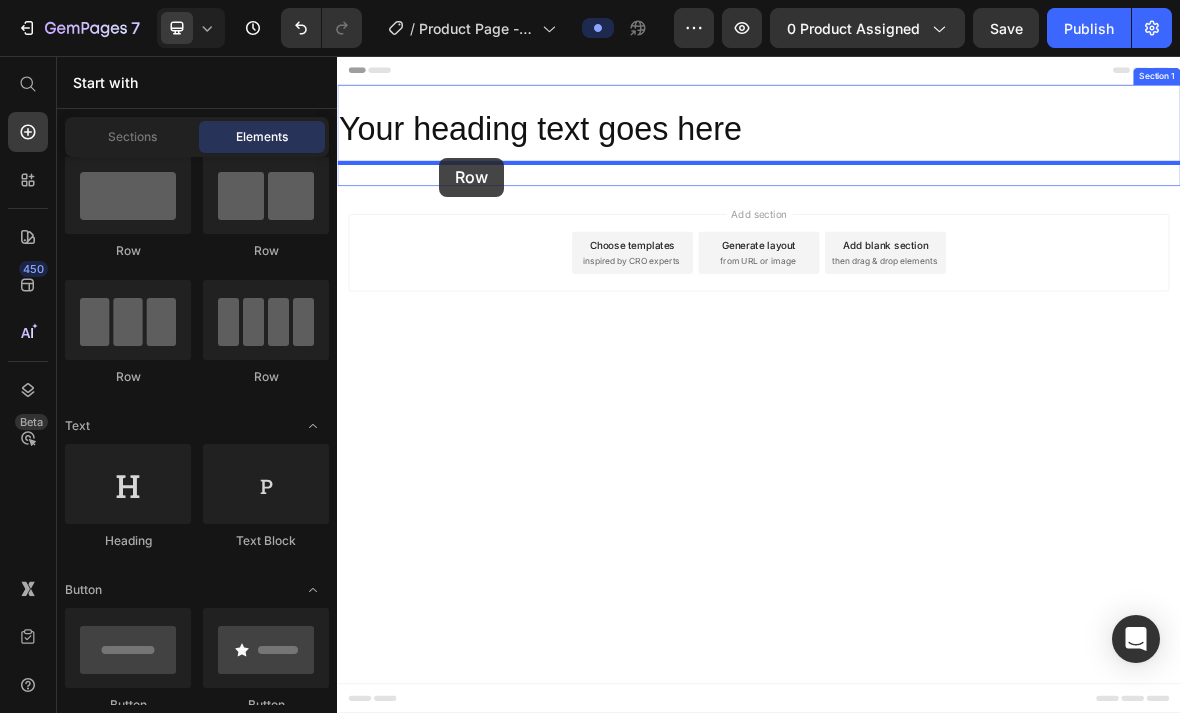 drag, startPoint x: 479, startPoint y: 247, endPoint x: 482, endPoint y: 201, distance: 46.09772 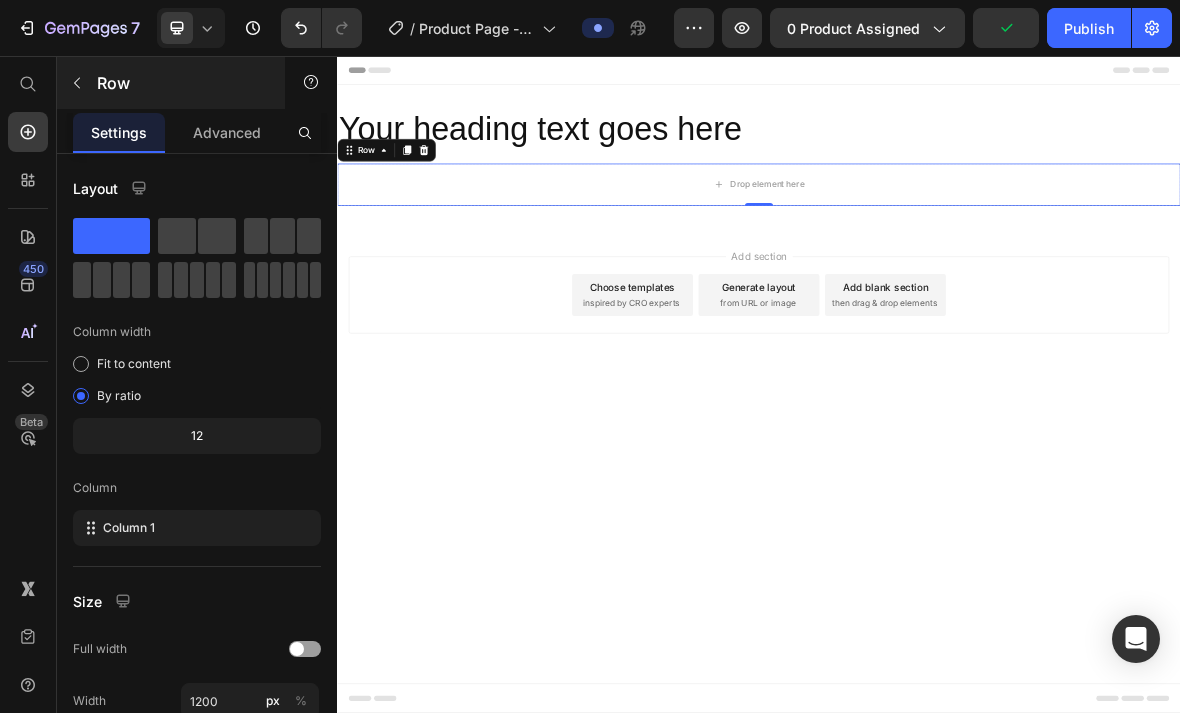 click at bounding box center [77, 83] 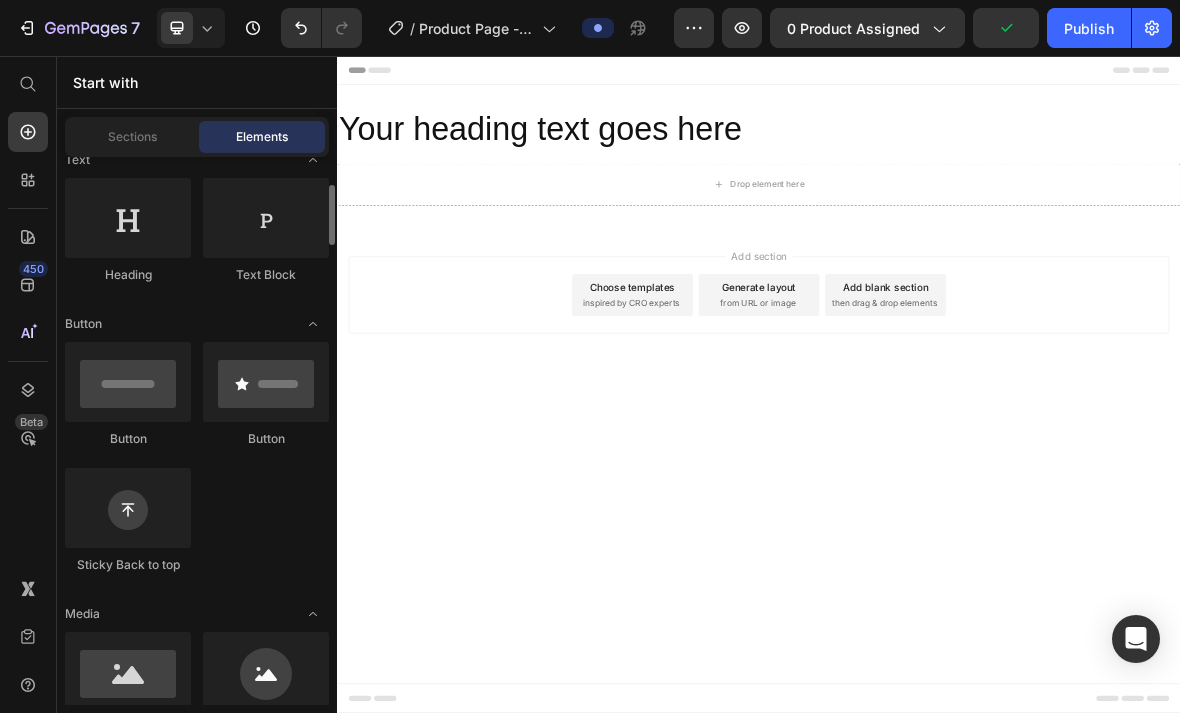 scroll, scrollTop: 311, scrollLeft: 0, axis: vertical 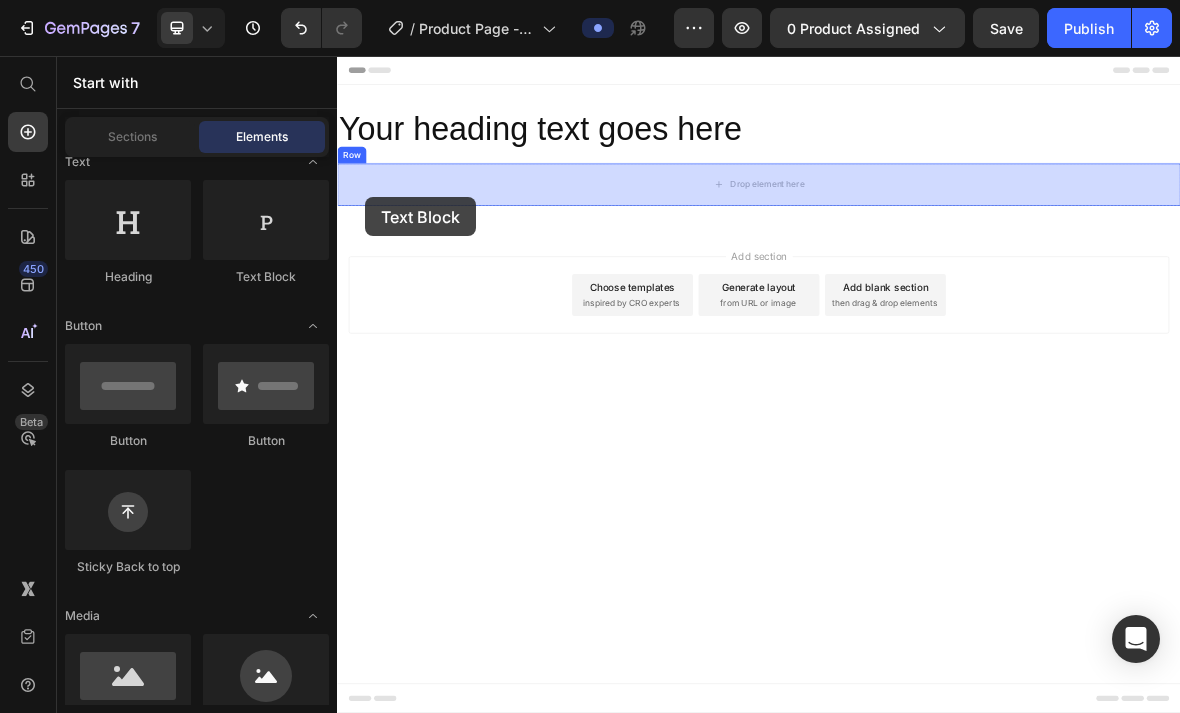 drag, startPoint x: 584, startPoint y: 307, endPoint x: 378, endPoint y: 255, distance: 212.46176 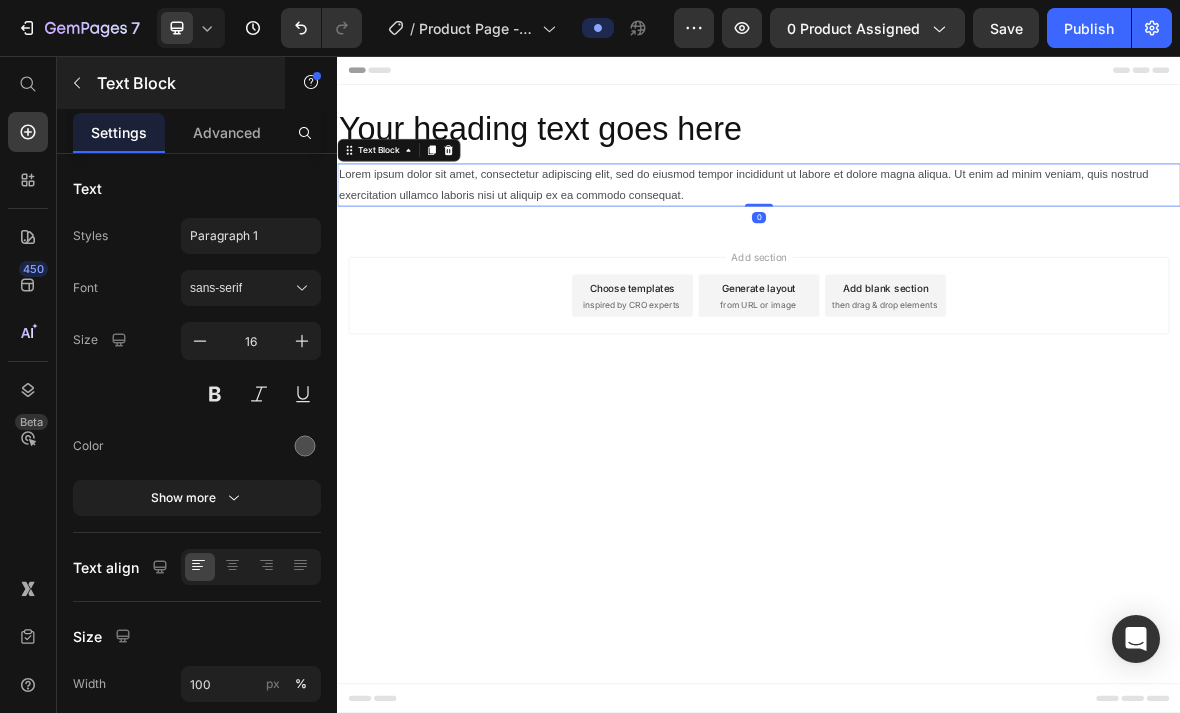 click at bounding box center [77, 83] 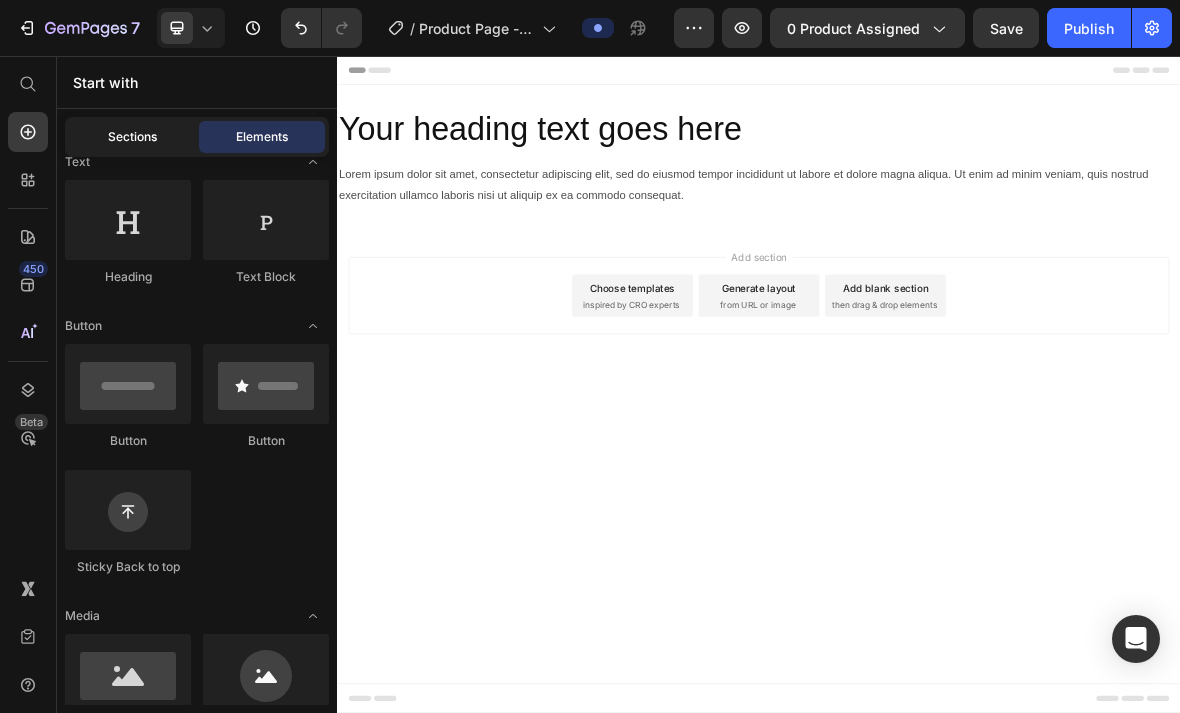click on "Sections" at bounding box center [132, 137] 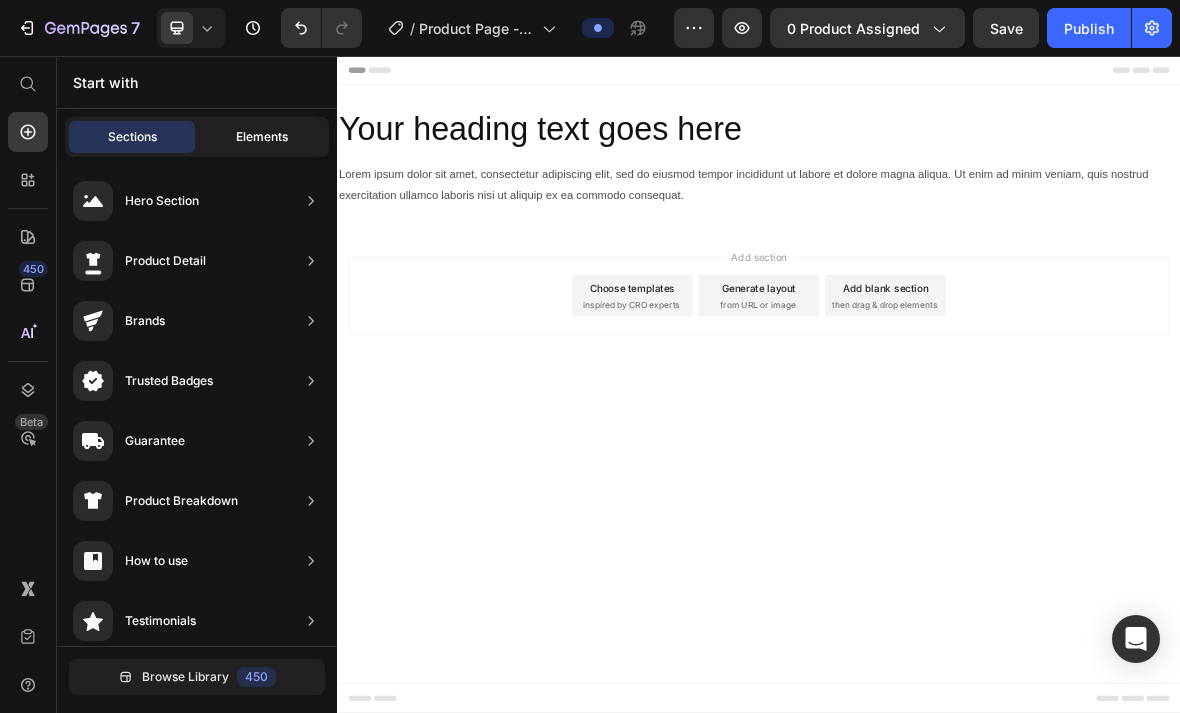click on "Elements" 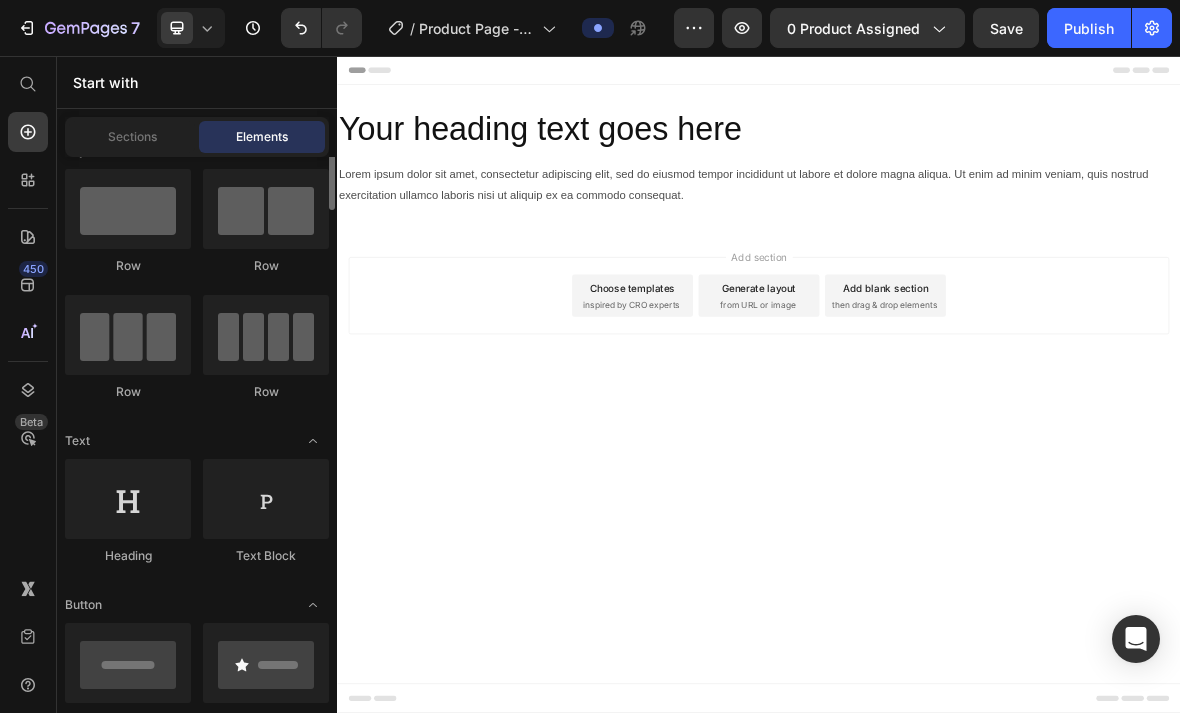 scroll, scrollTop: 23, scrollLeft: 0, axis: vertical 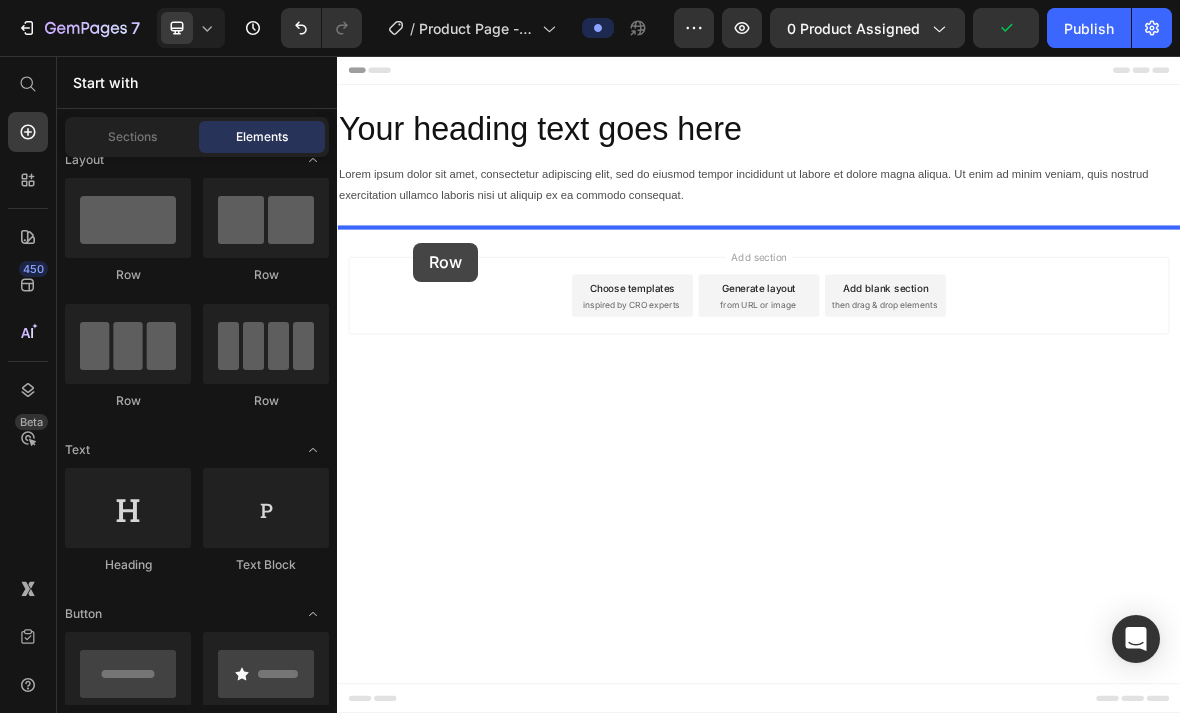 drag, startPoint x: 517, startPoint y: 281, endPoint x: 445, endPoint y: 322, distance: 82.85529 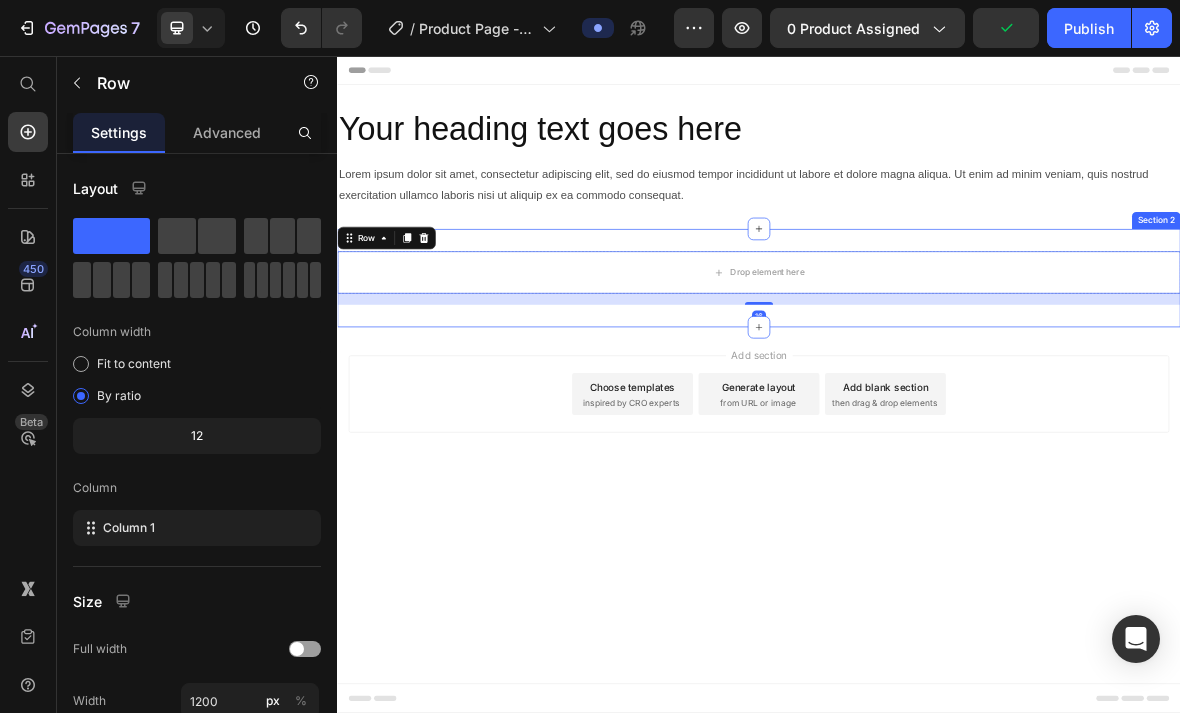 click on "Header Your heading text goes here Heading Row Lorem ipsum dolor sit amet, consectetur adipiscing elit, sed do eiusmod tempor incididunt ut labore et dolore magna aliqua. Ut enim ad minim veniam, quis nostrud exercitation ullamco laboris nisi ut aliquip ex ea commodo consequat. Text Block Row Section 1
Drop element here Row   16 Section 2 Root Start with Sections from sidebar Add sections Add elements Start with Generating from URL or image Add section Choose templates inspired by CRO experts Generate layout from URL or image Add blank section then drag & drop elements Footer" at bounding box center [937, 523] 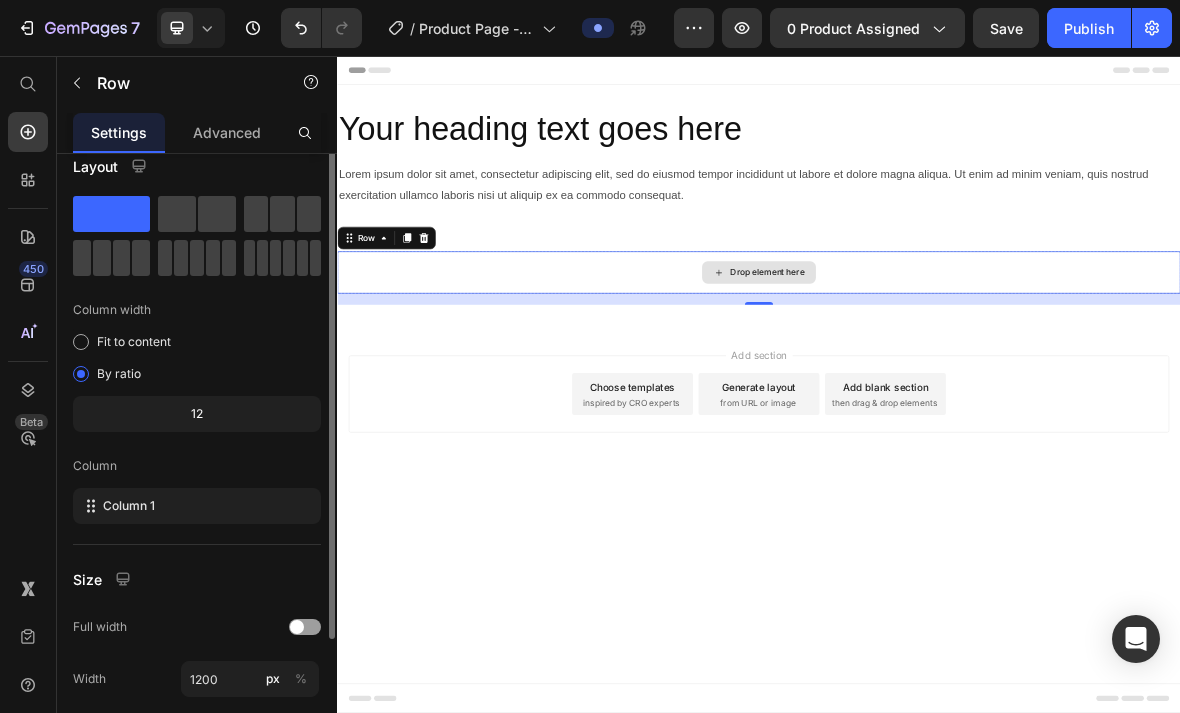 scroll, scrollTop: 0, scrollLeft: 0, axis: both 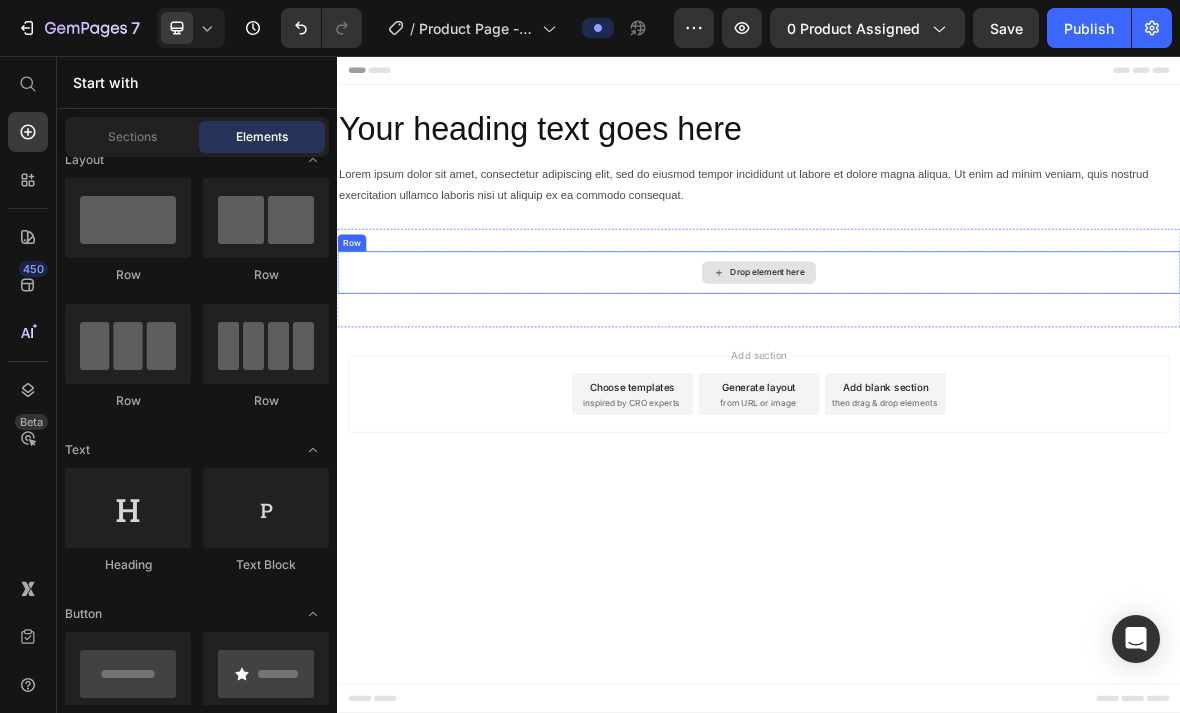 click on "Drop element here" at bounding box center (937, 364) 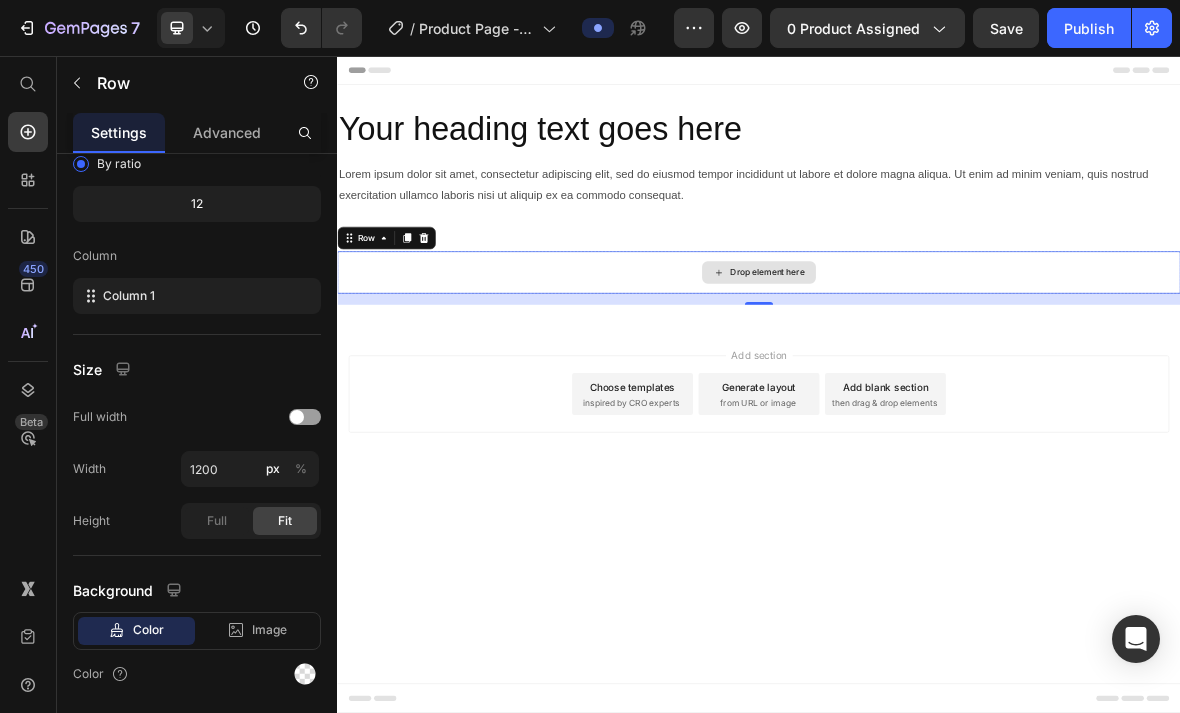 scroll, scrollTop: 0, scrollLeft: 0, axis: both 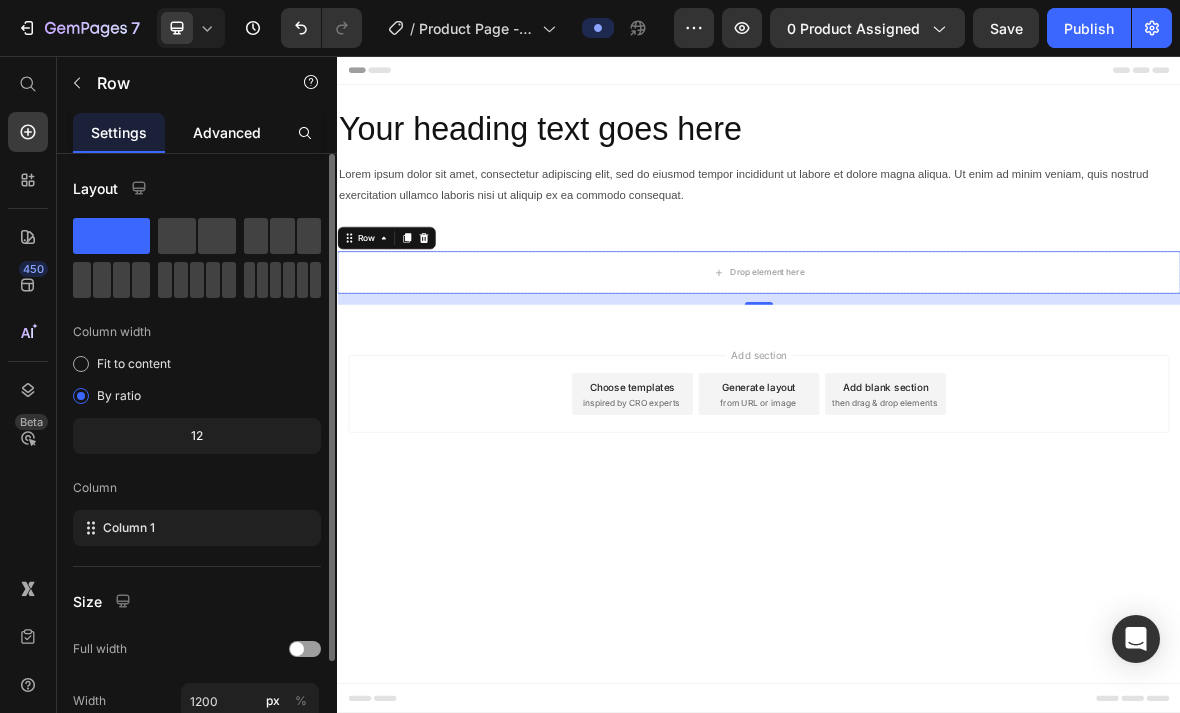 click on "Advanced" at bounding box center (227, 132) 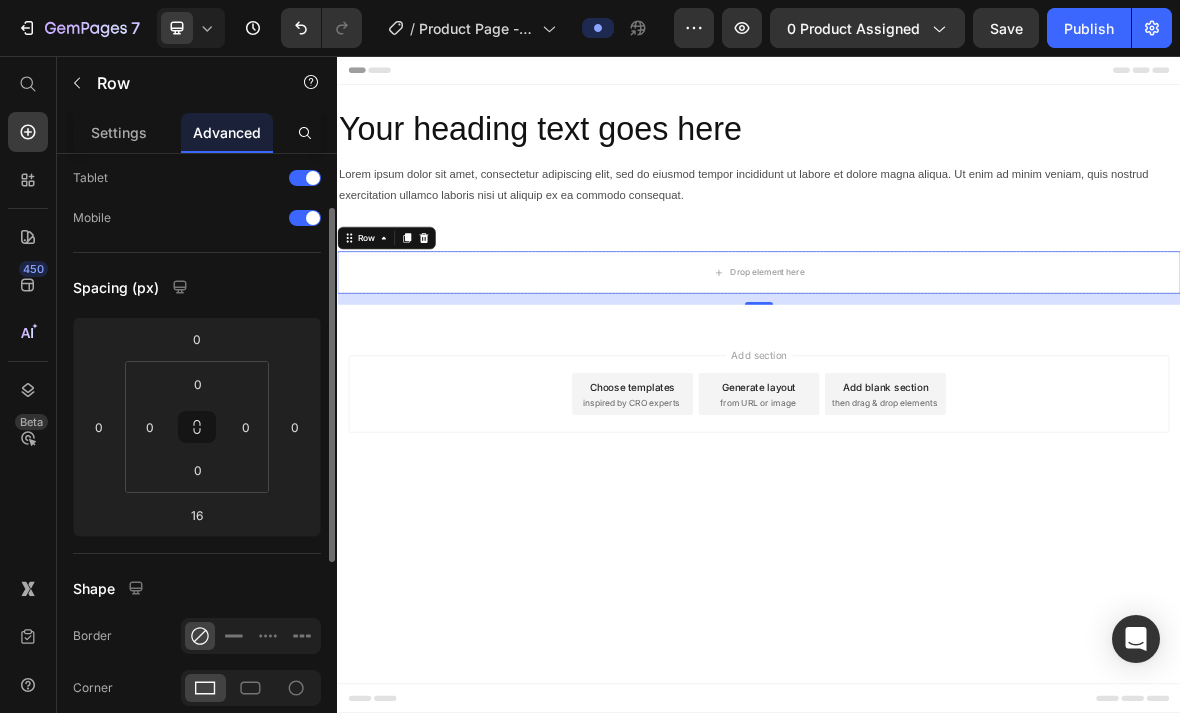 scroll, scrollTop: 101, scrollLeft: 0, axis: vertical 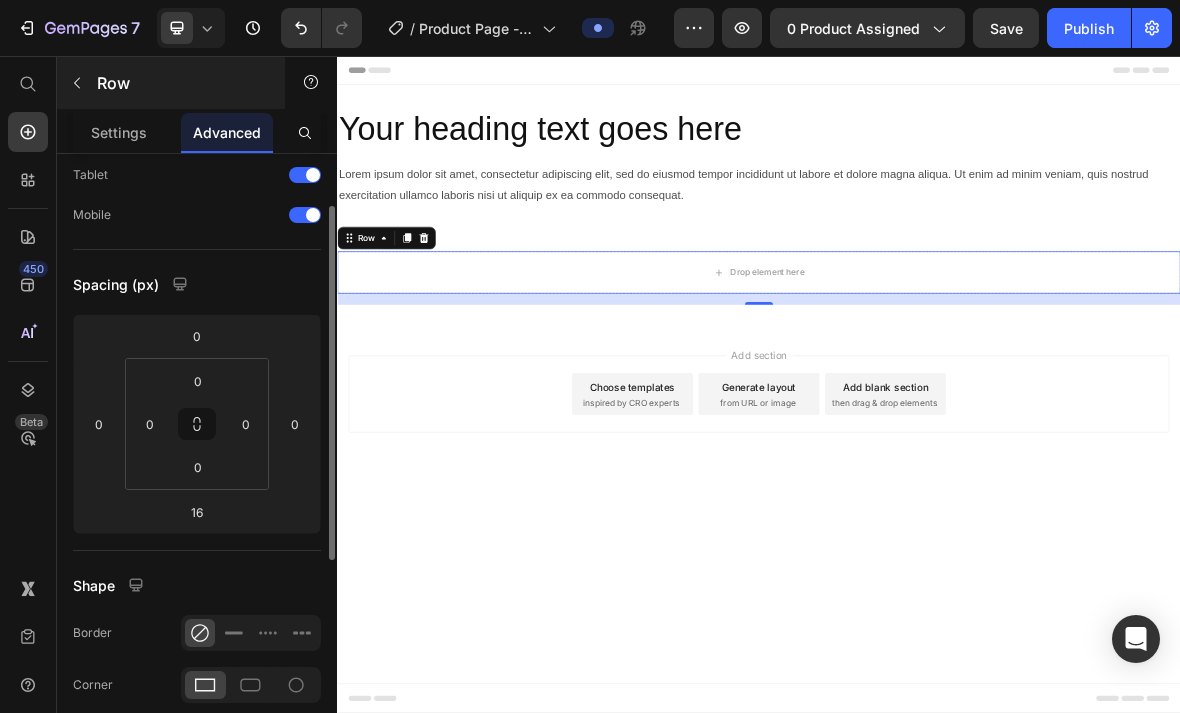 click 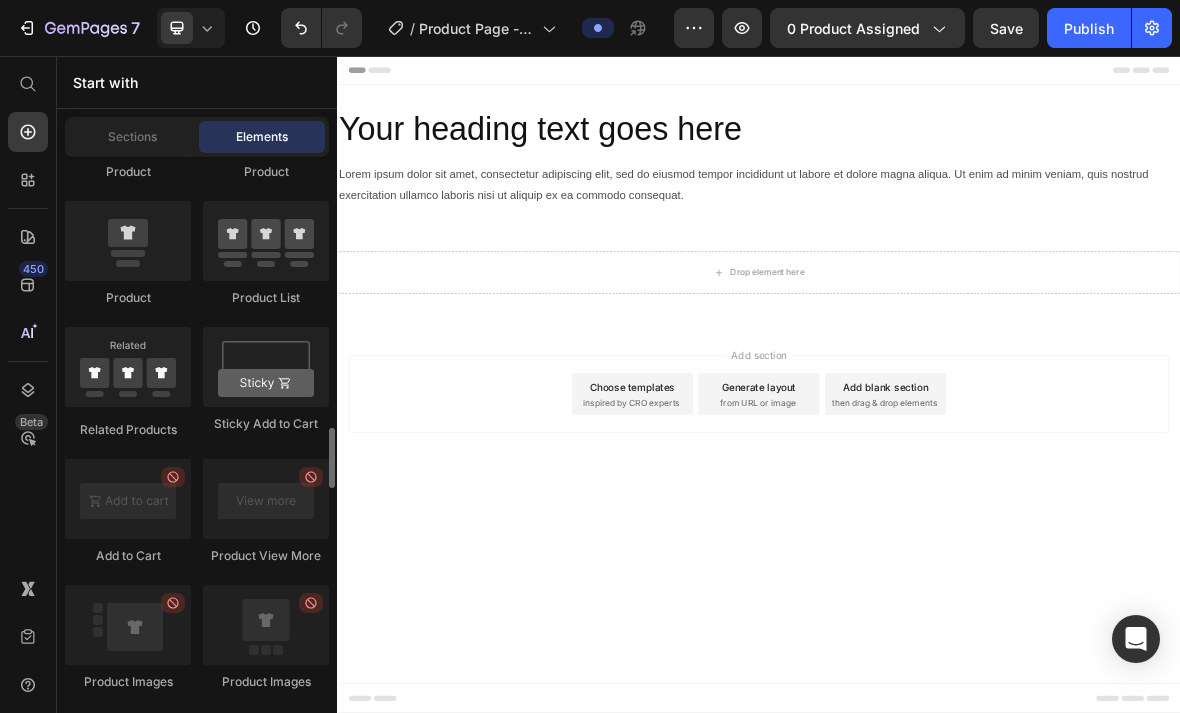 scroll, scrollTop: 2800, scrollLeft: 0, axis: vertical 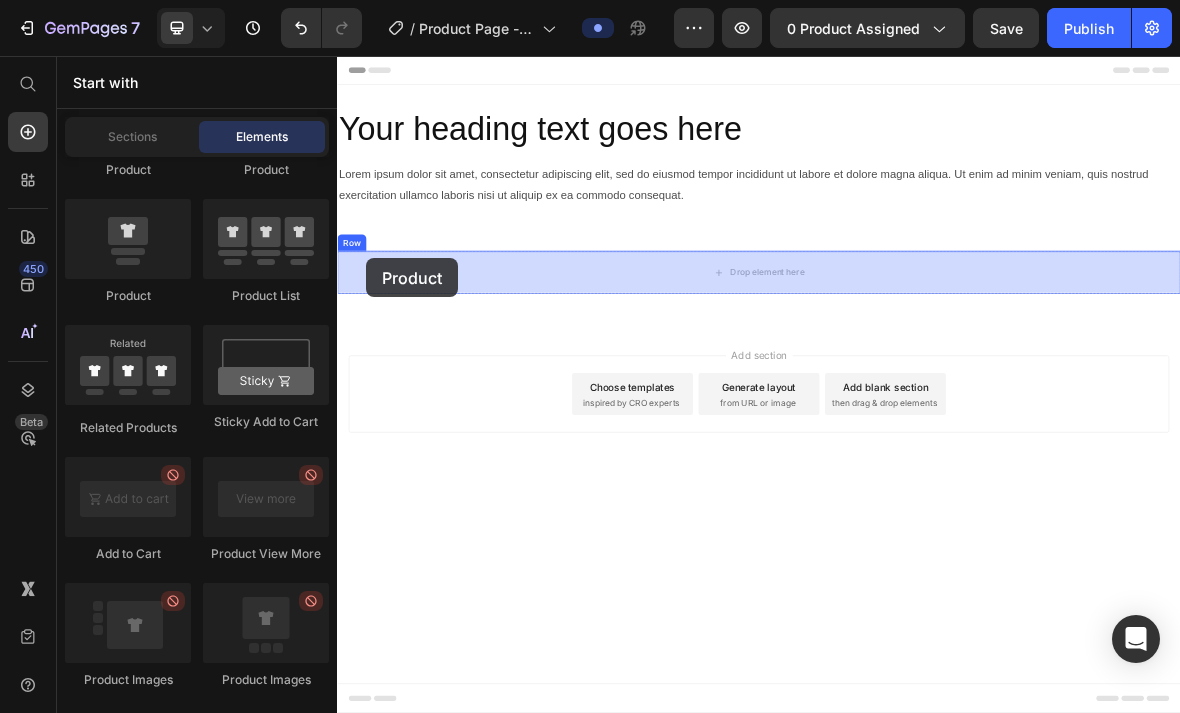 drag, startPoint x: 513, startPoint y: 308, endPoint x: 378, endPoint y: 344, distance: 139.71758 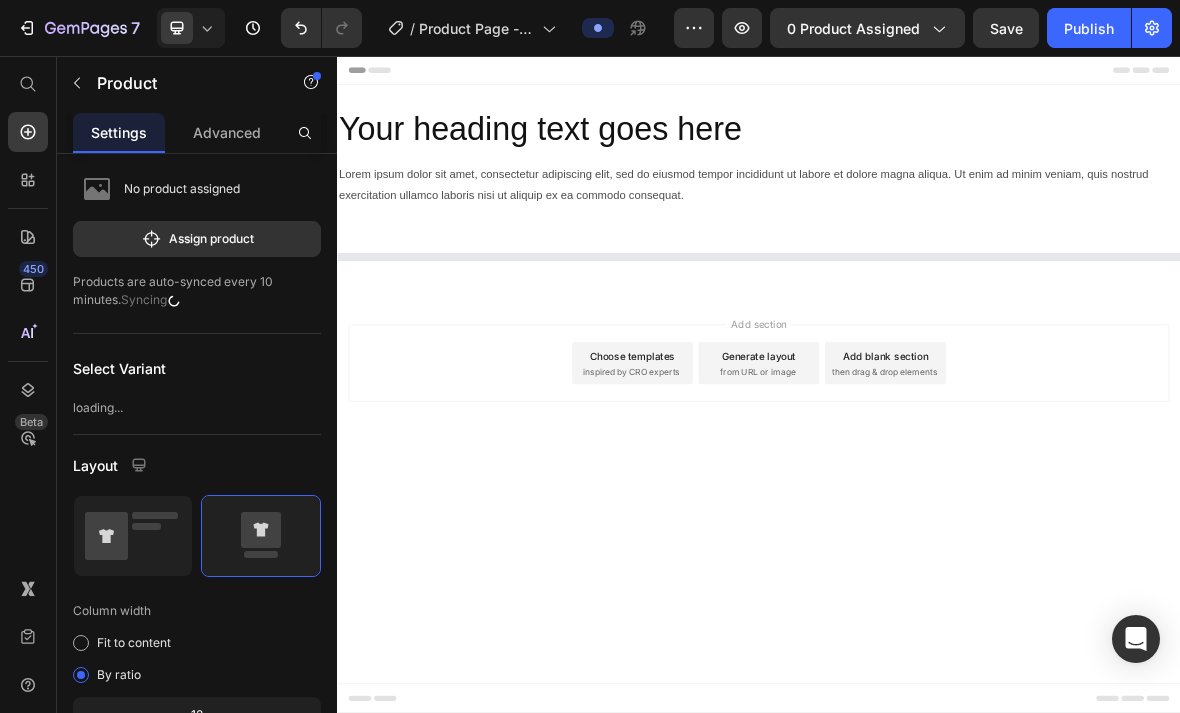 scroll, scrollTop: 0, scrollLeft: 0, axis: both 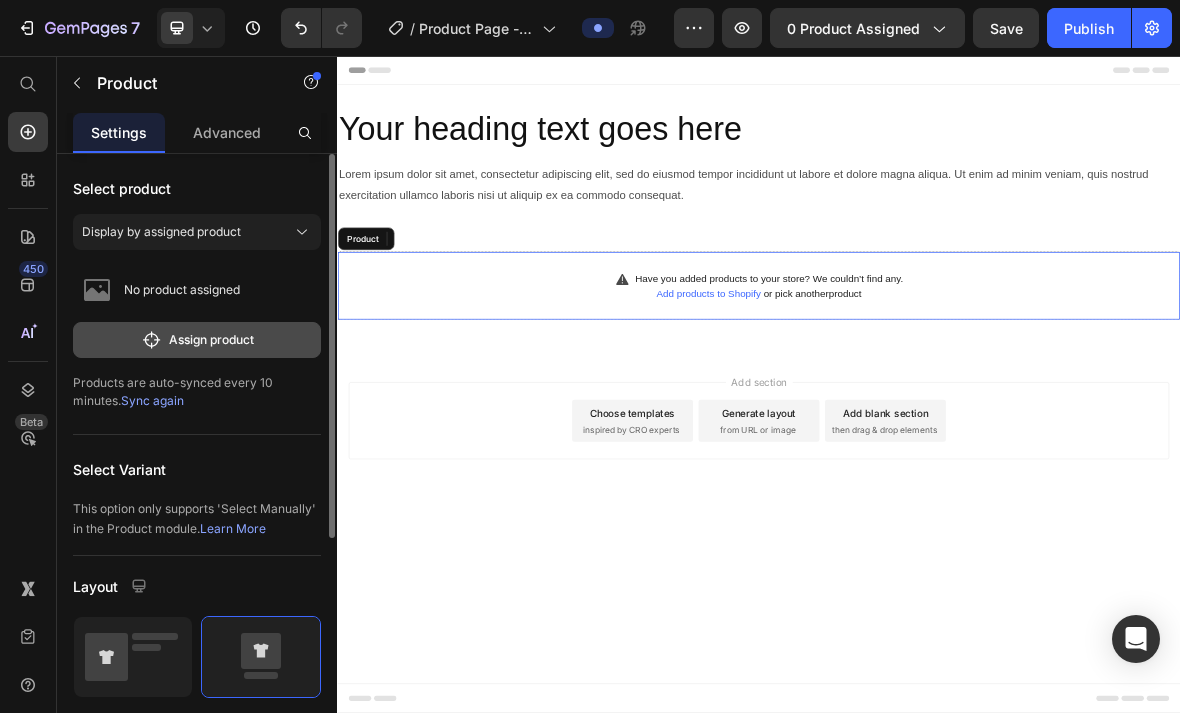 click on "Assign product" 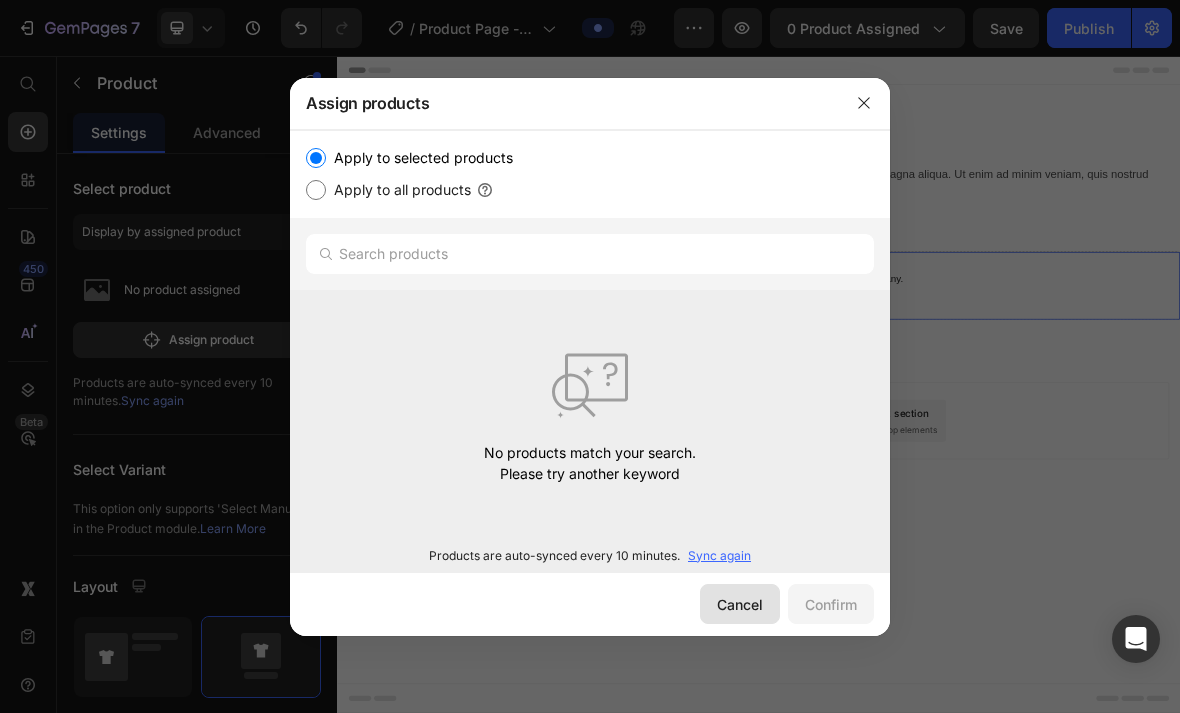 click on "Cancel" 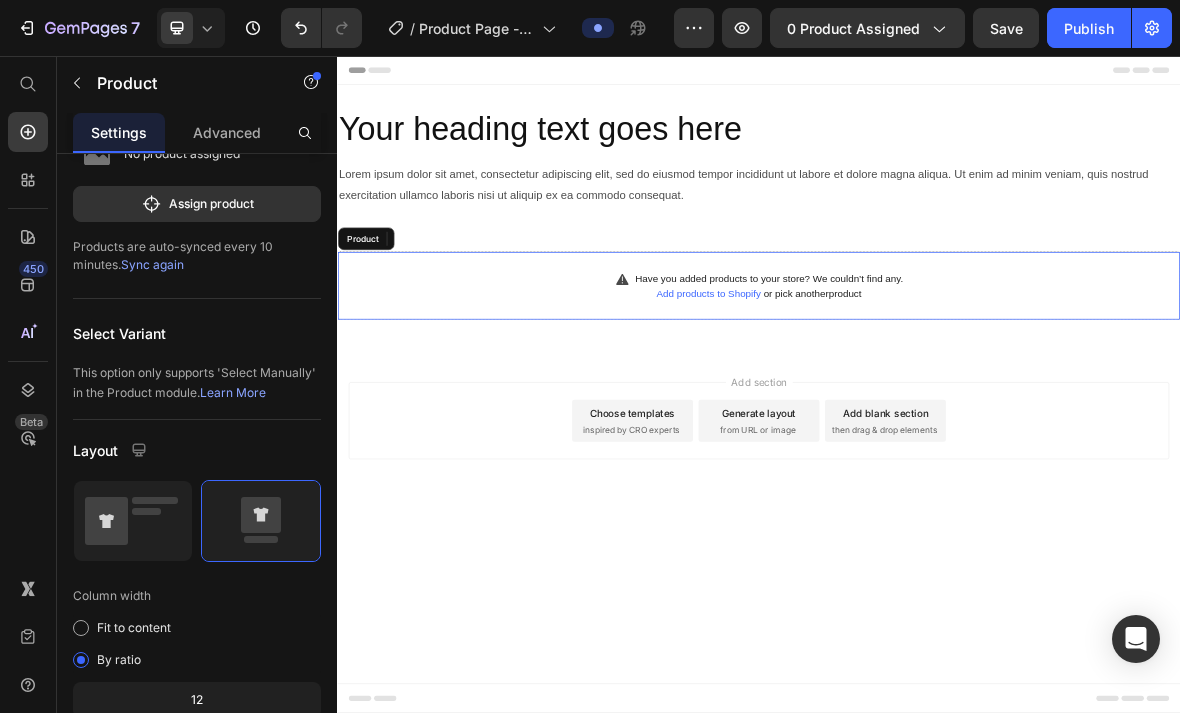 scroll, scrollTop: 0, scrollLeft: 0, axis: both 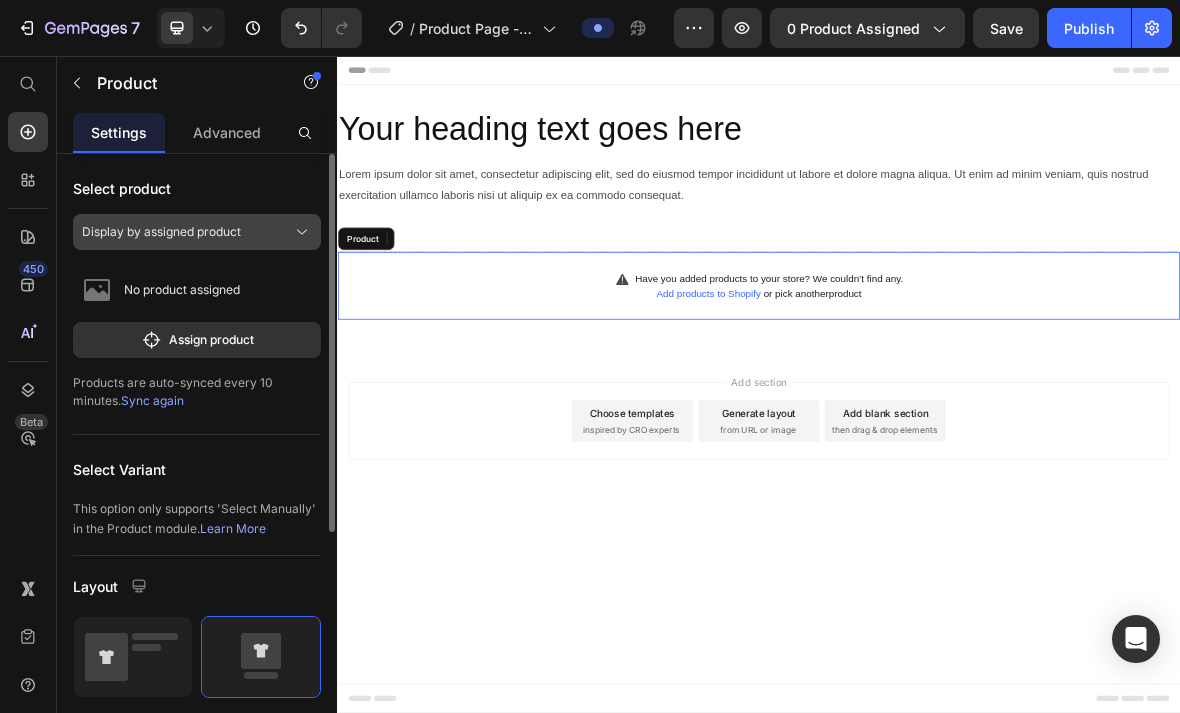 click on "Display by assigned product" at bounding box center (161, 232) 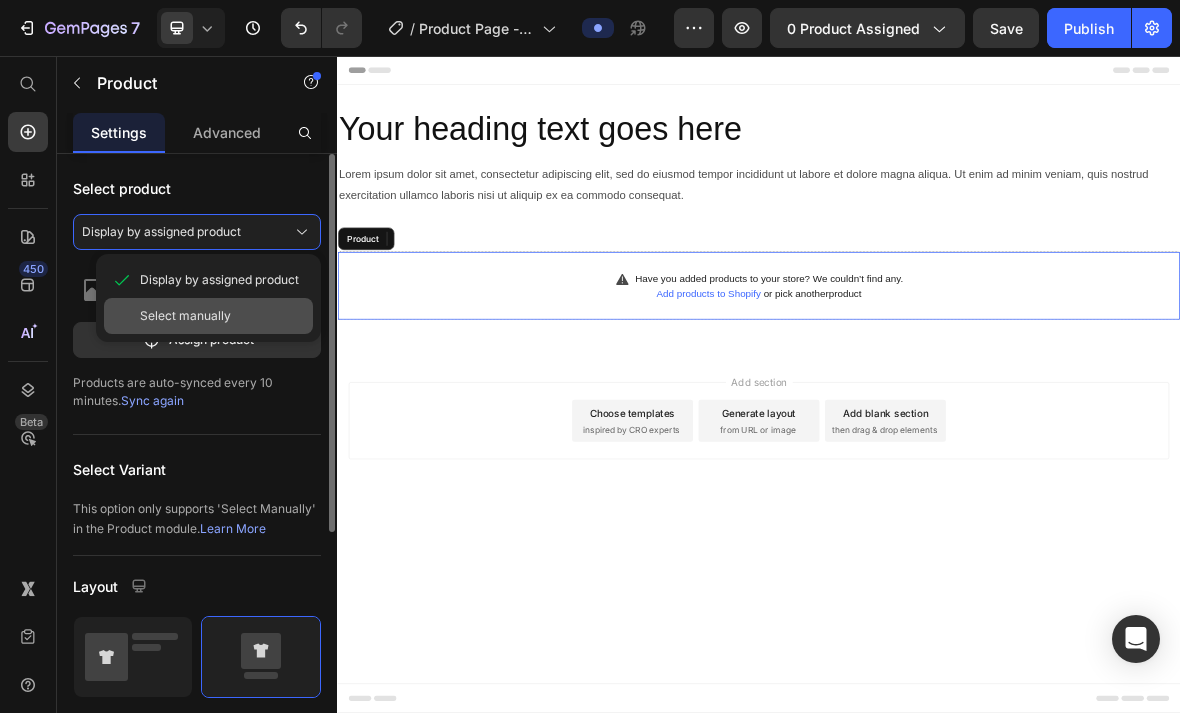 click on "Select manually" at bounding box center [185, 316] 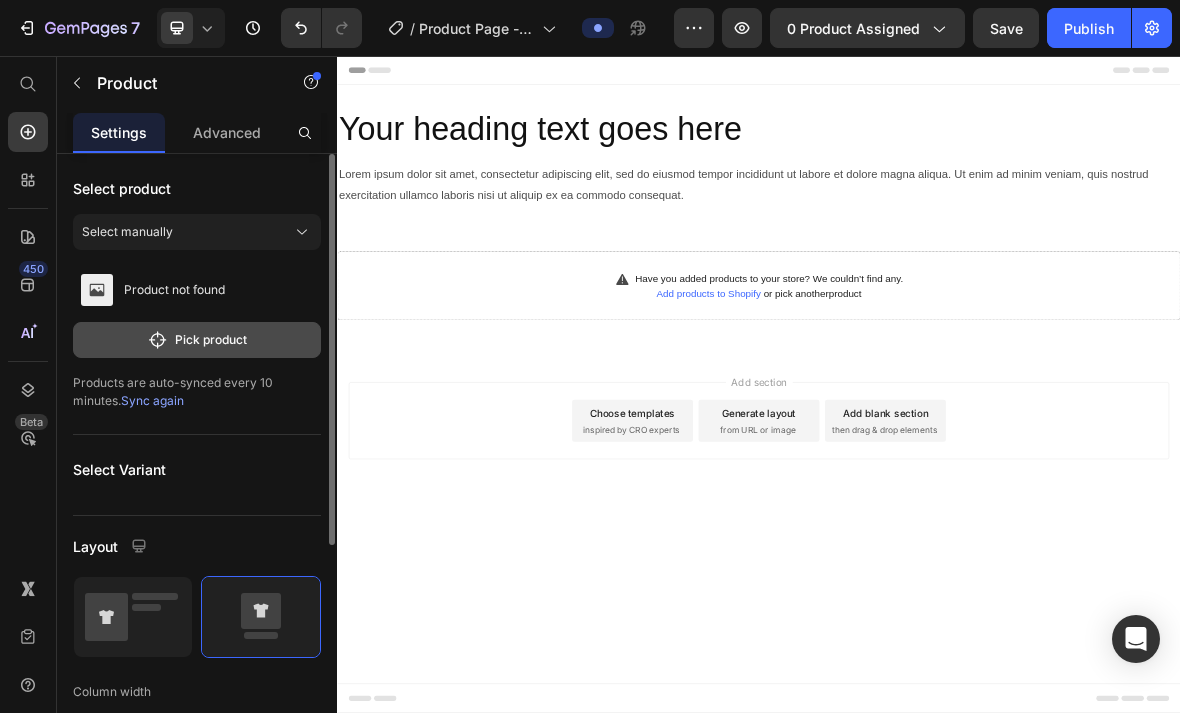 click on "Pick product" 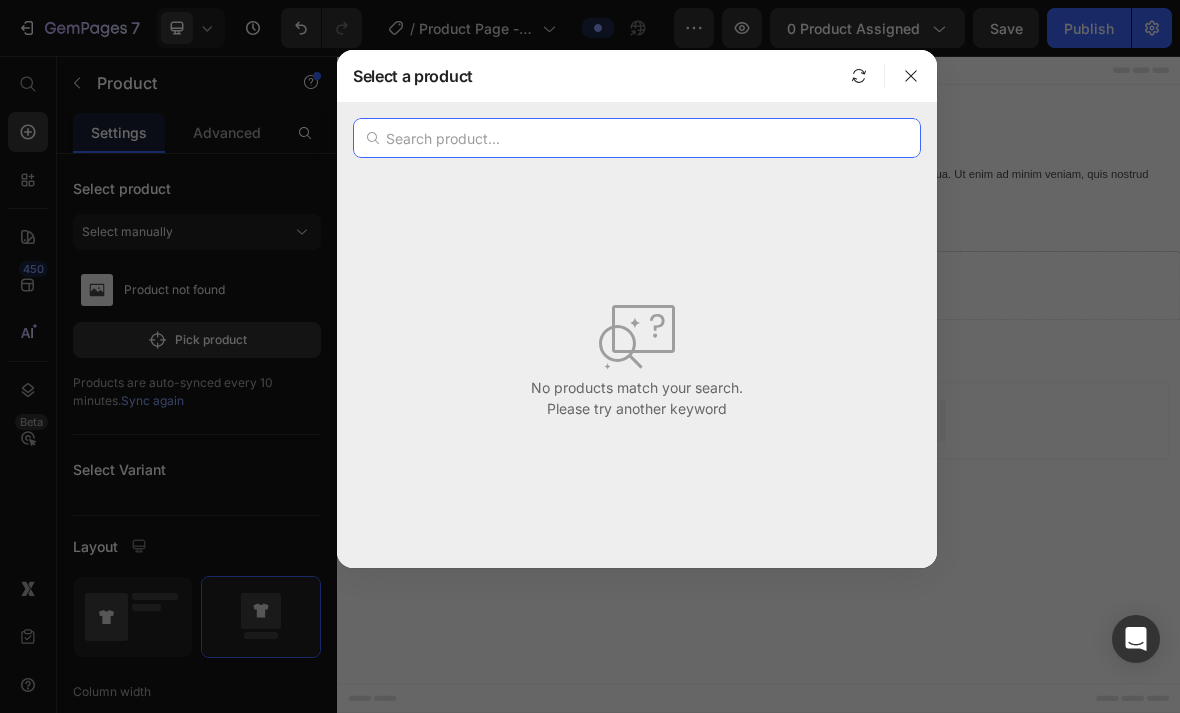 click at bounding box center [637, 138] 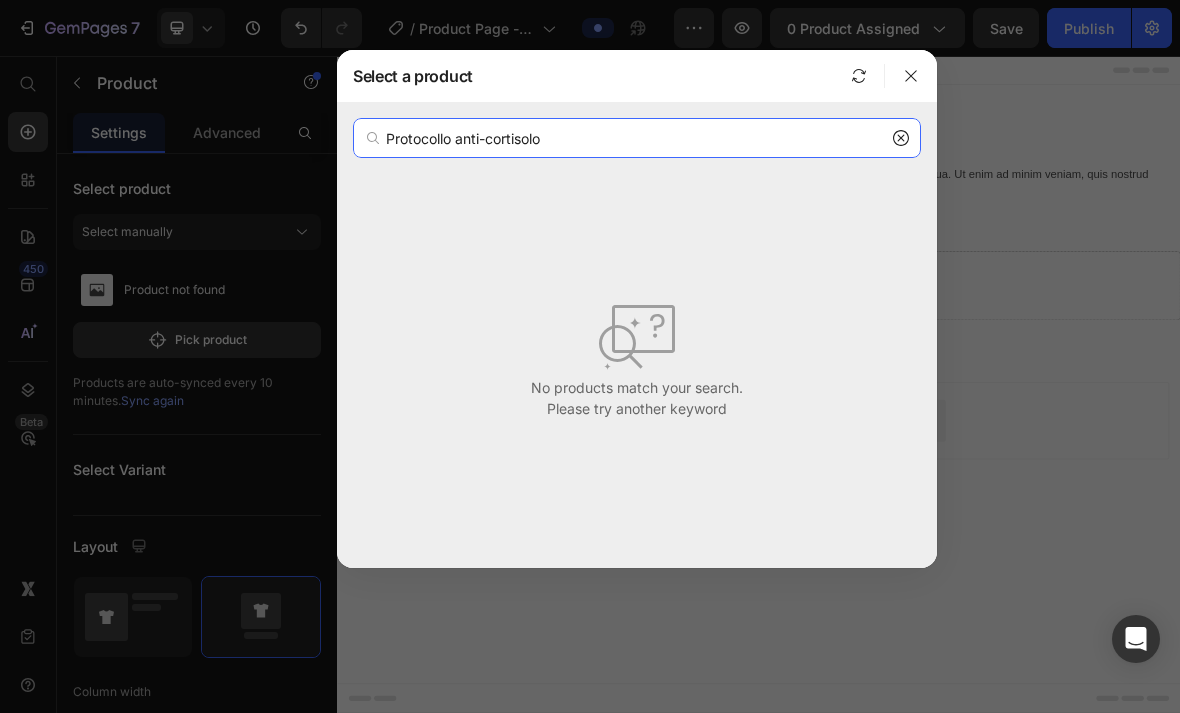 type on "Protocollo anti-cortisolo" 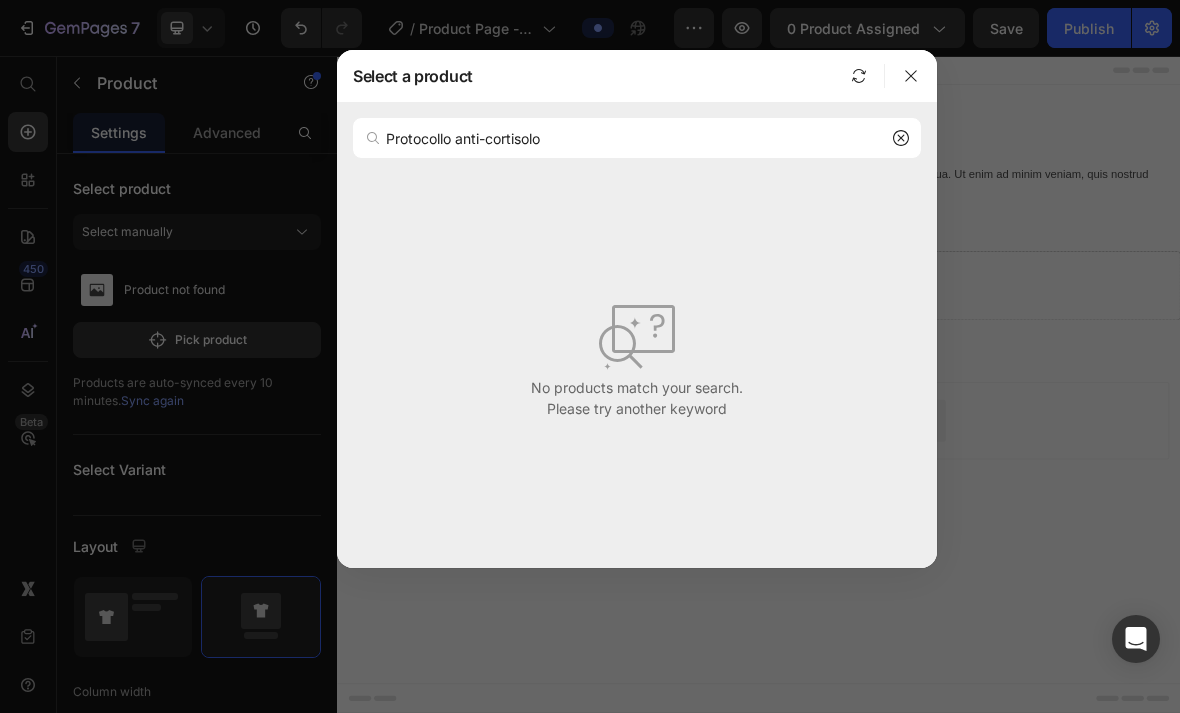 click on "No products match your search. Please try another keyword" at bounding box center [637, 358] 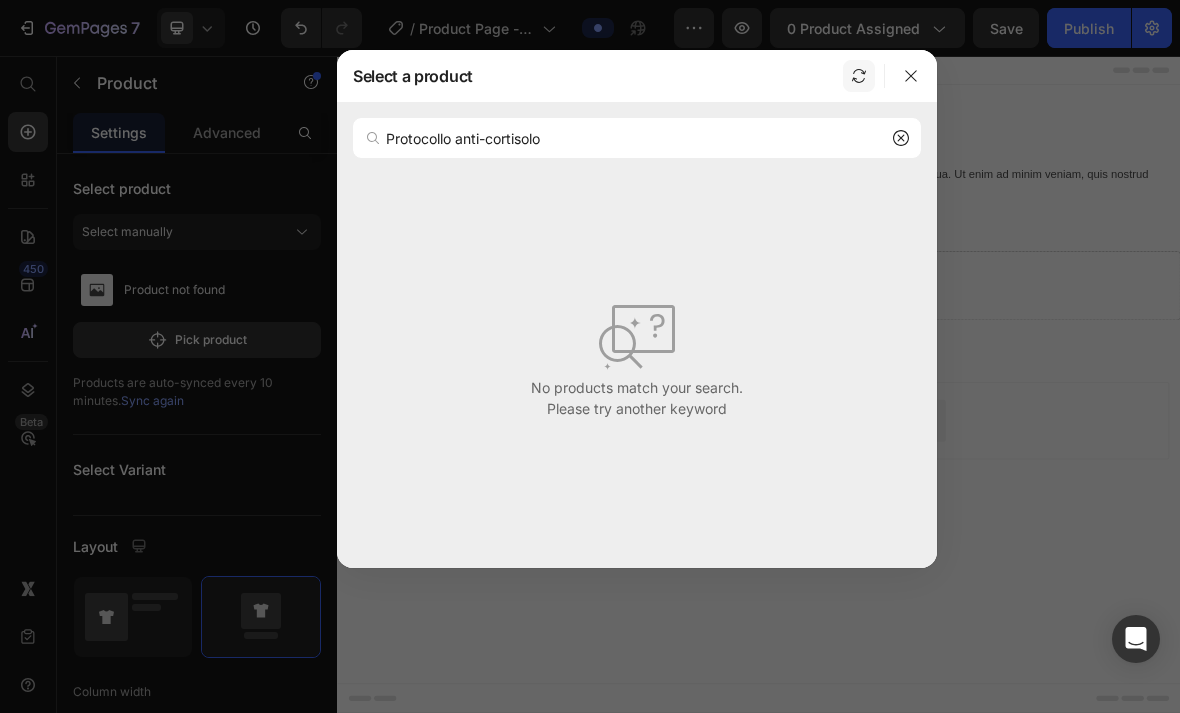 click at bounding box center [859, 76] 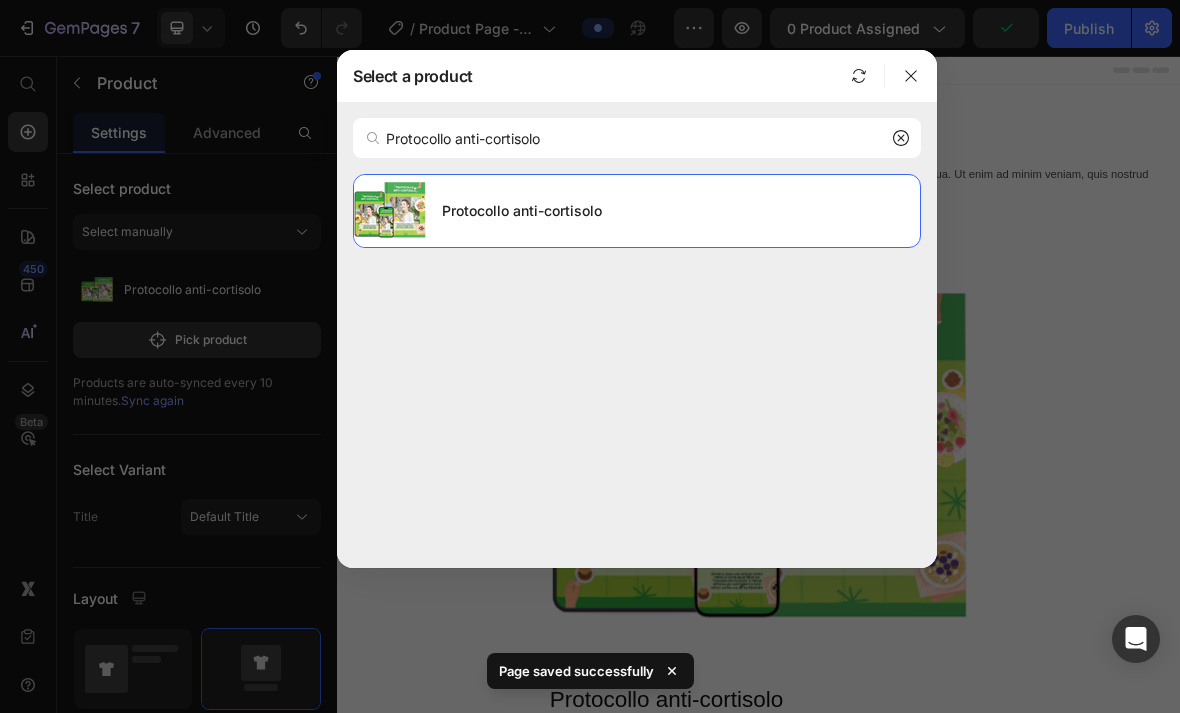 click on "Protocollo anti-cortisolo" at bounding box center [637, 138] 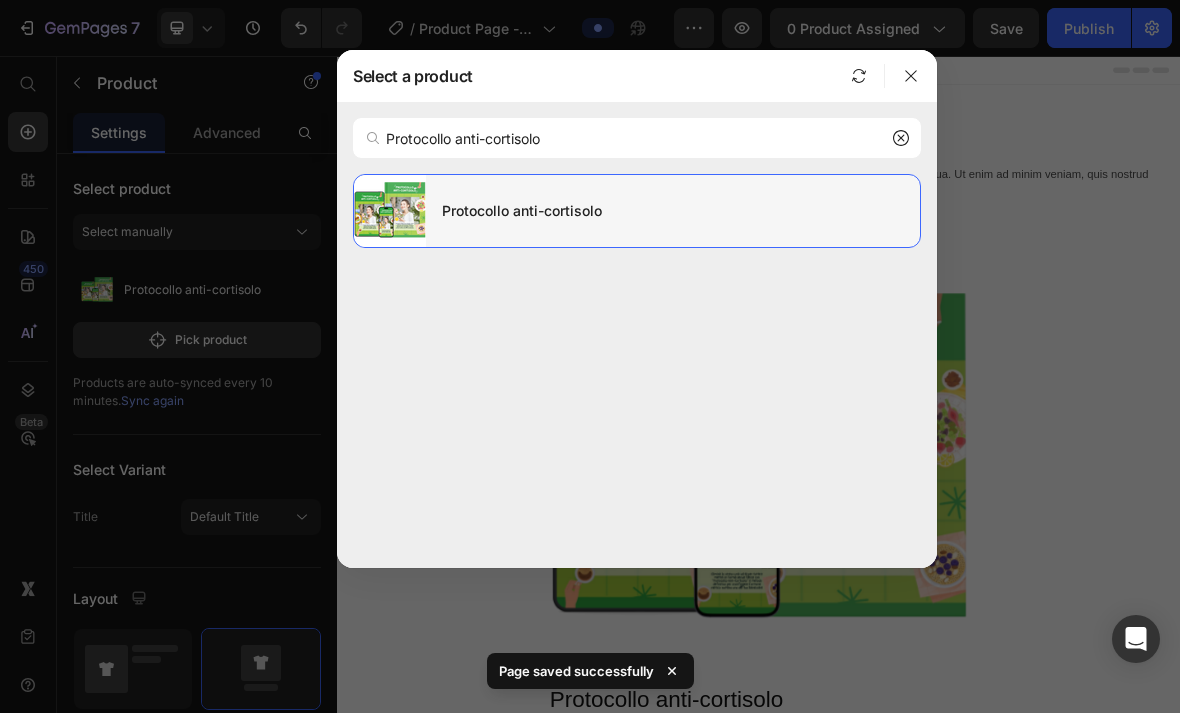 click on "Protocollo anti-cortisolo" at bounding box center [673, 211] 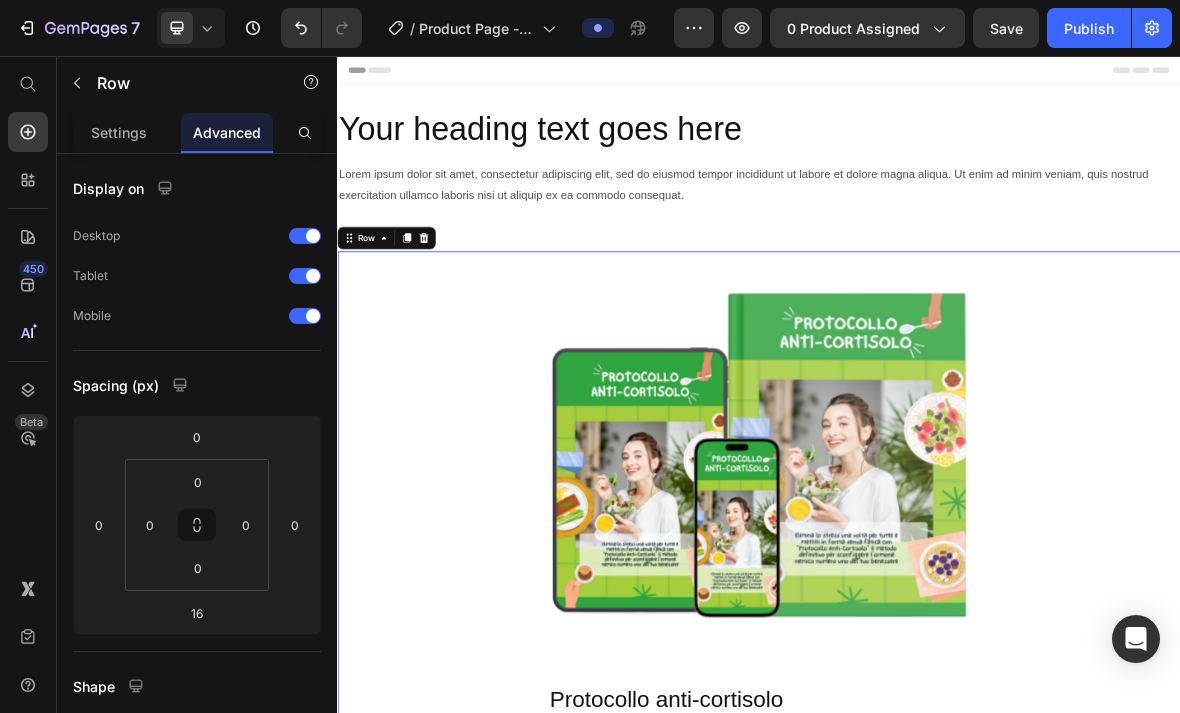 scroll, scrollTop: 0, scrollLeft: 0, axis: both 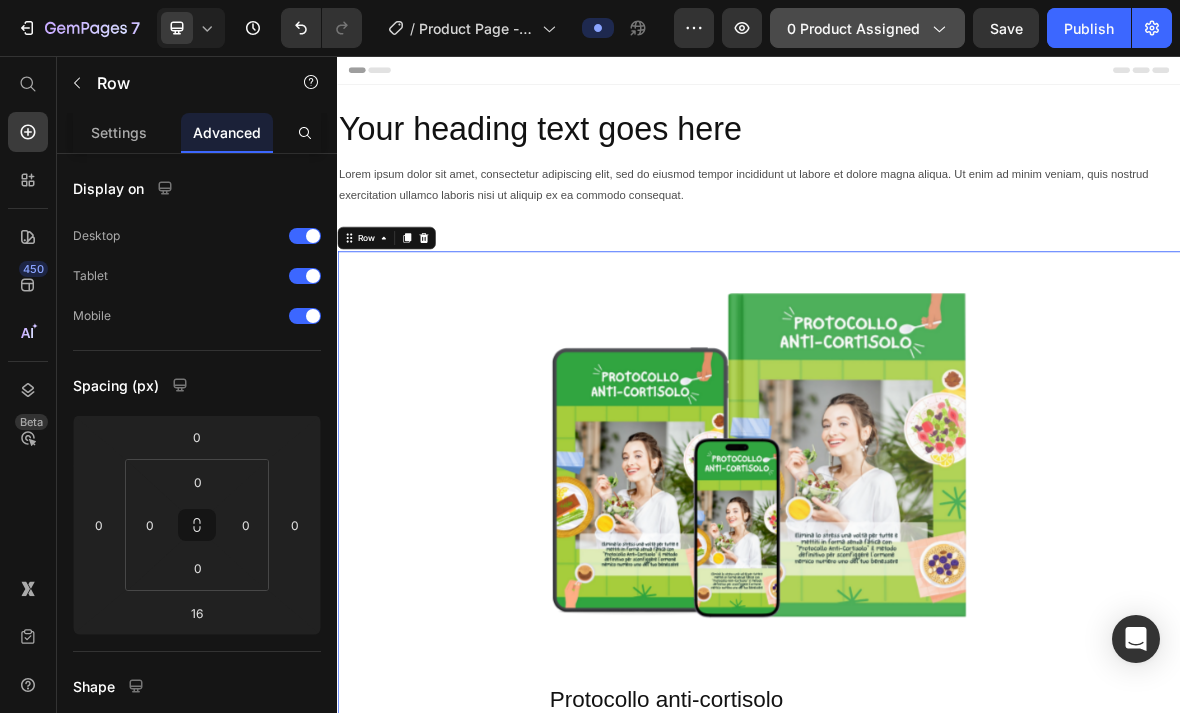 click on "0 product assigned" at bounding box center [867, 28] 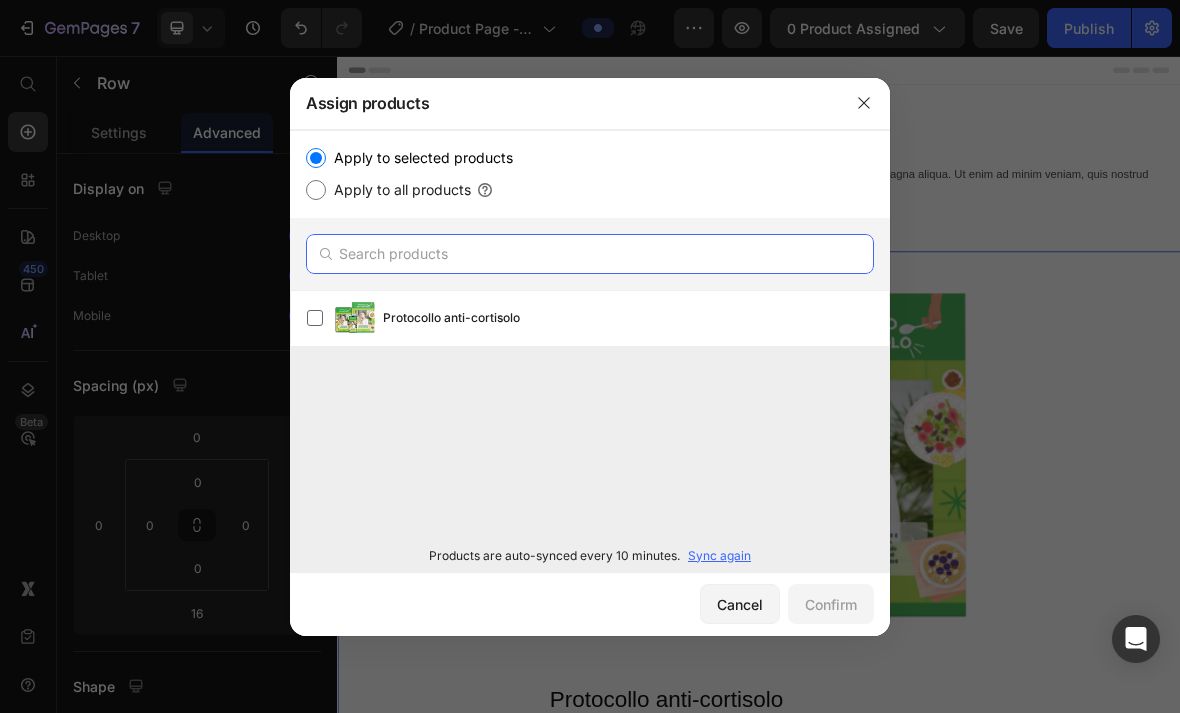 click at bounding box center (590, 254) 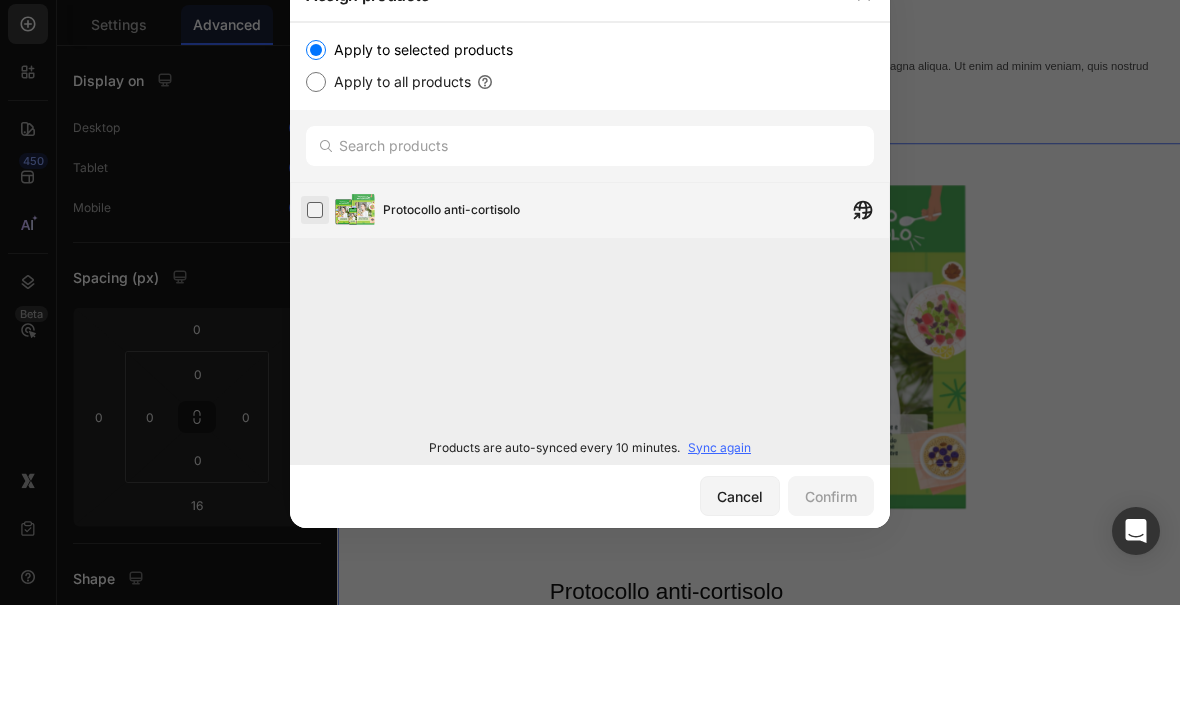 click at bounding box center (315, 318) 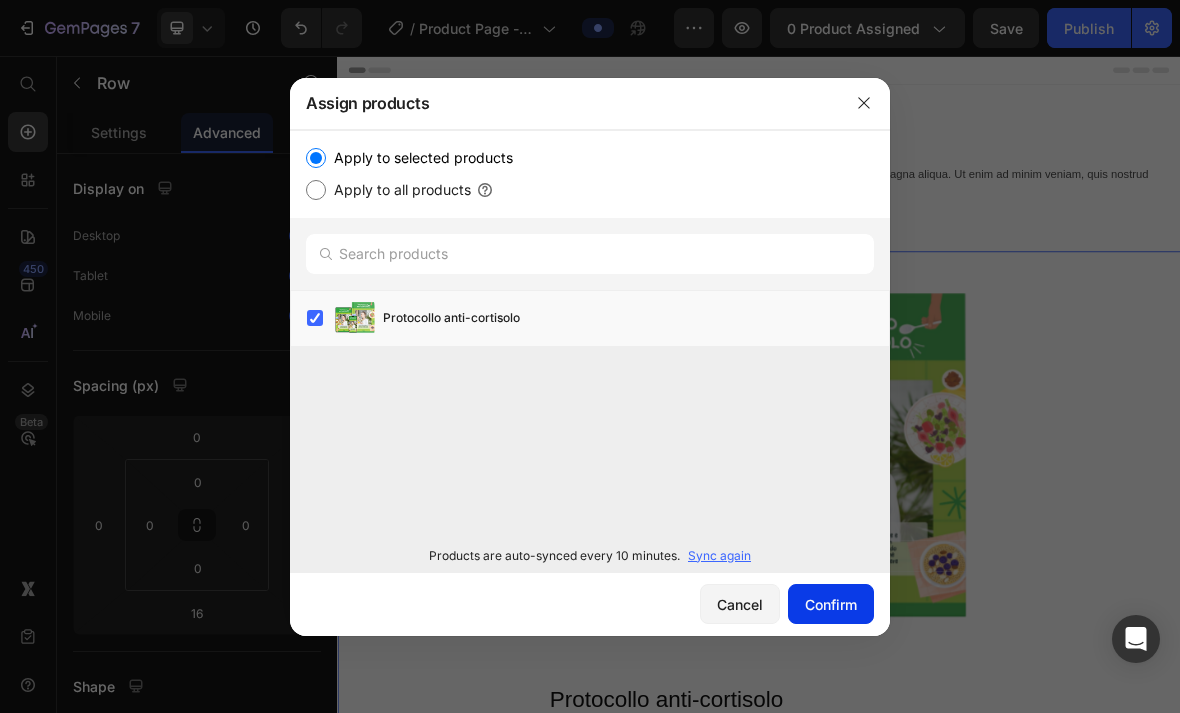 click on "Confirm" 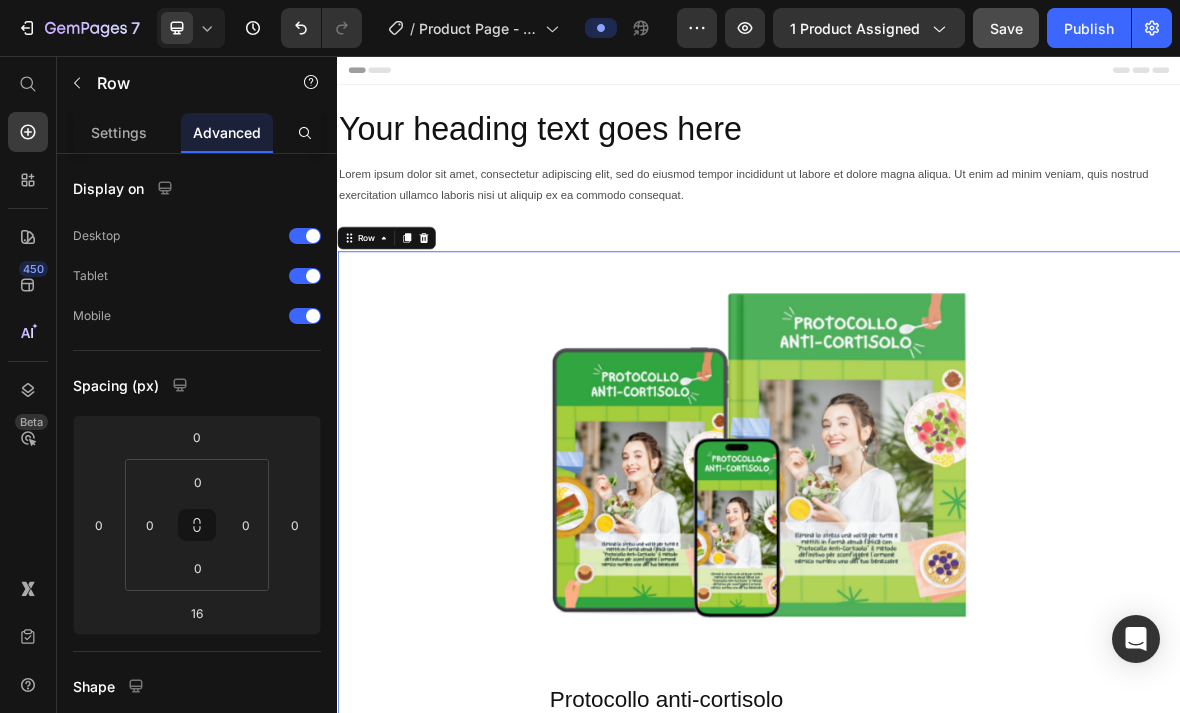 click on "Save" 